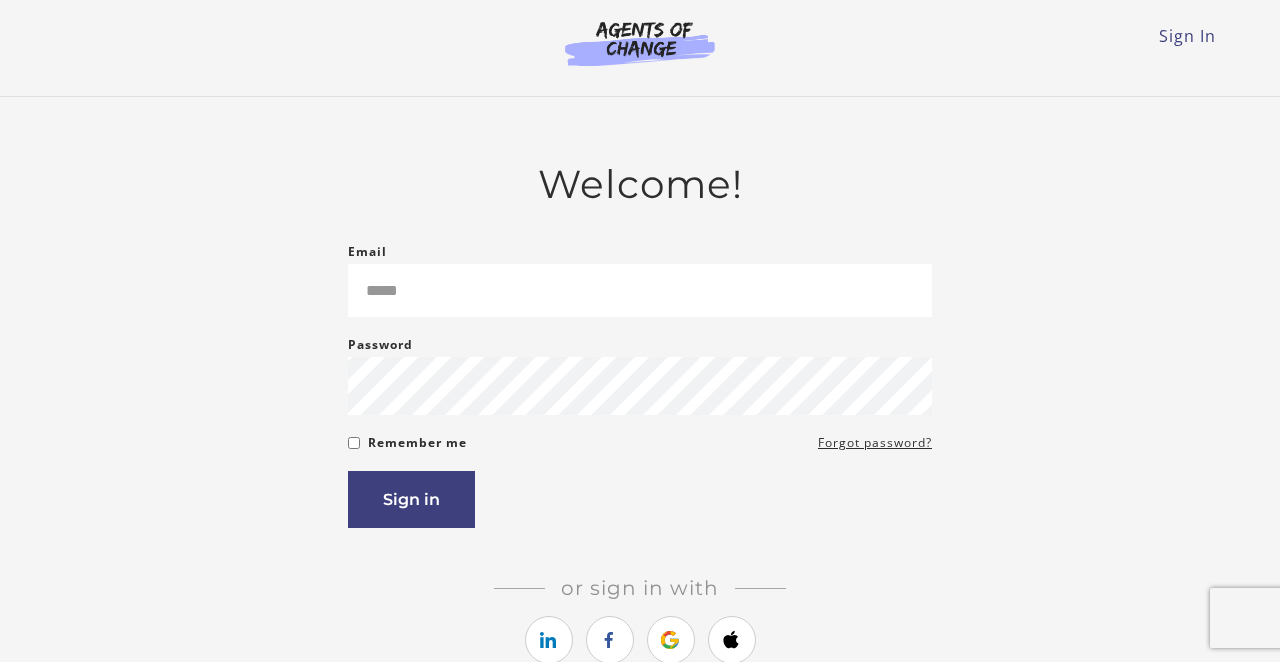 scroll, scrollTop: 0, scrollLeft: 0, axis: both 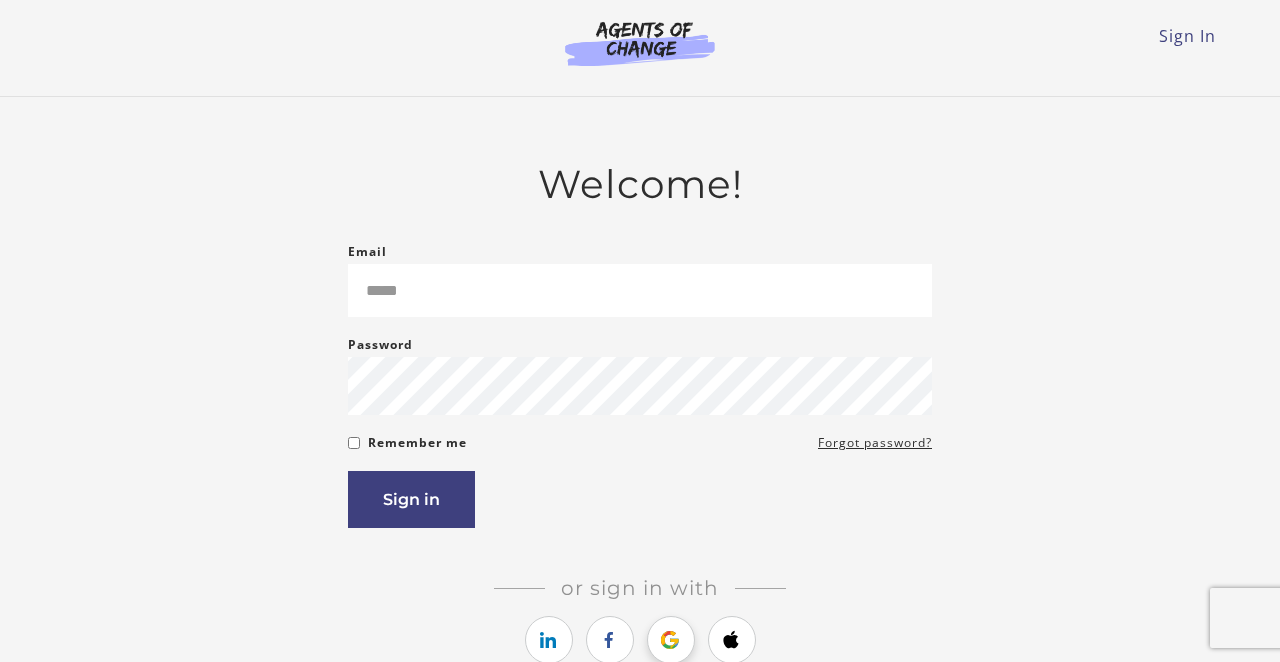 click at bounding box center (670, 640) 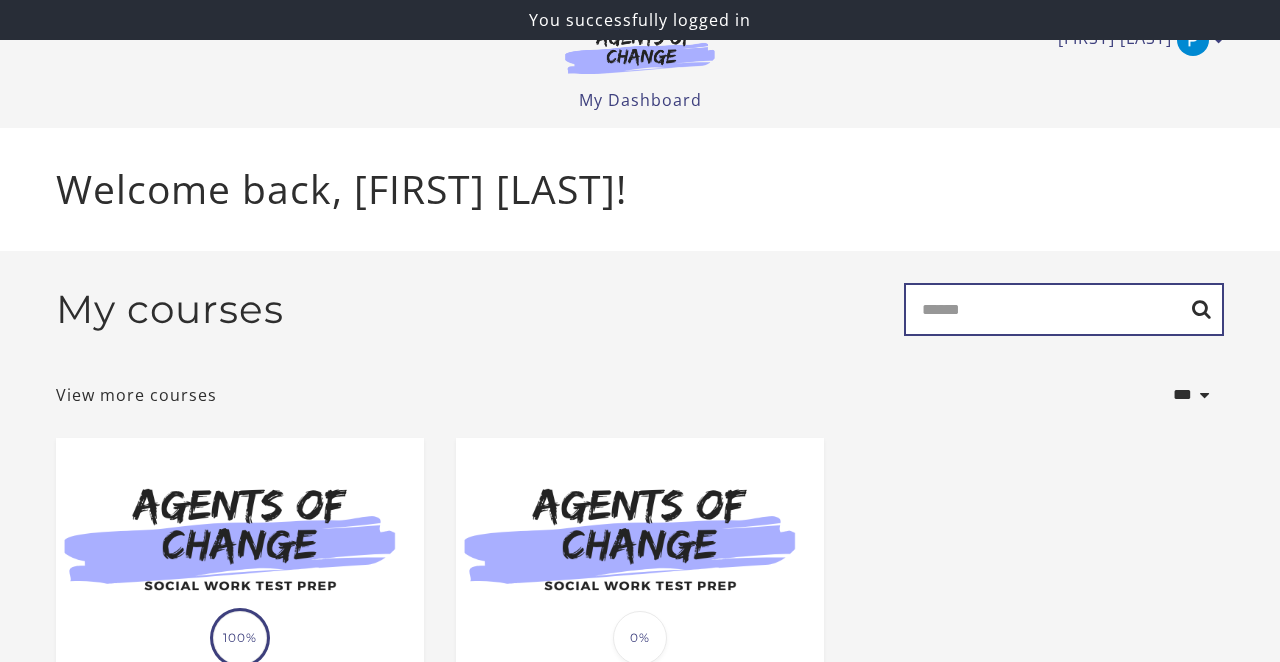 scroll, scrollTop: 0, scrollLeft: 0, axis: both 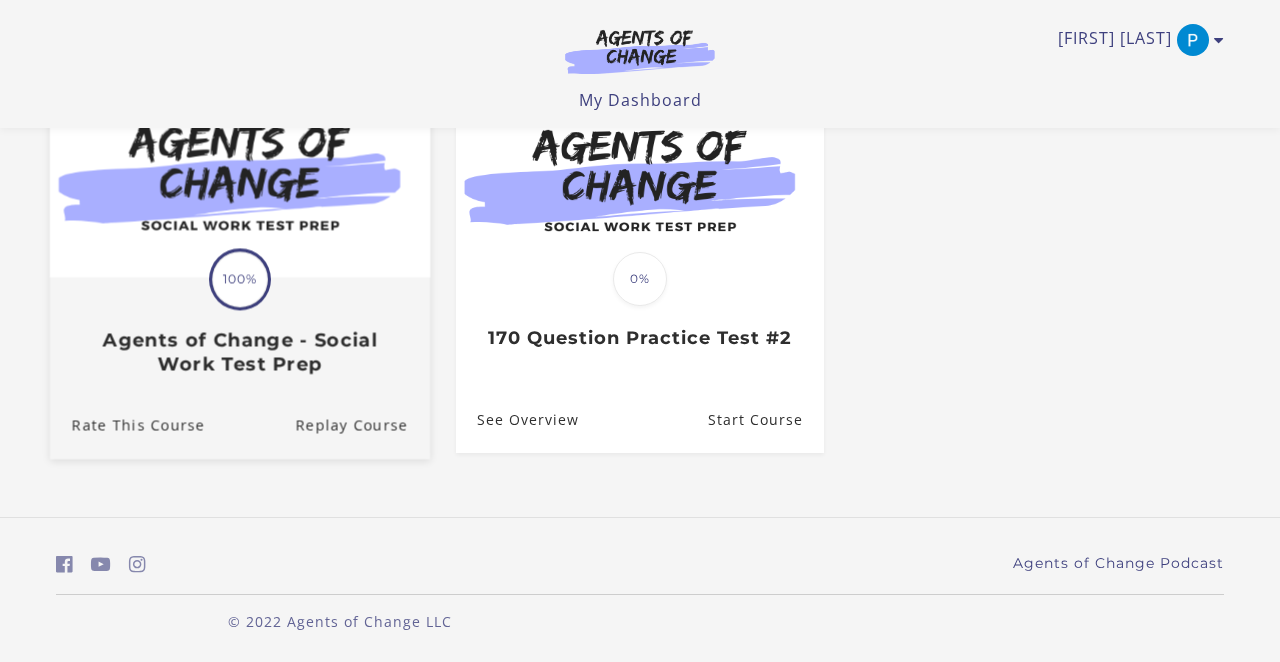 click at bounding box center (240, 174) 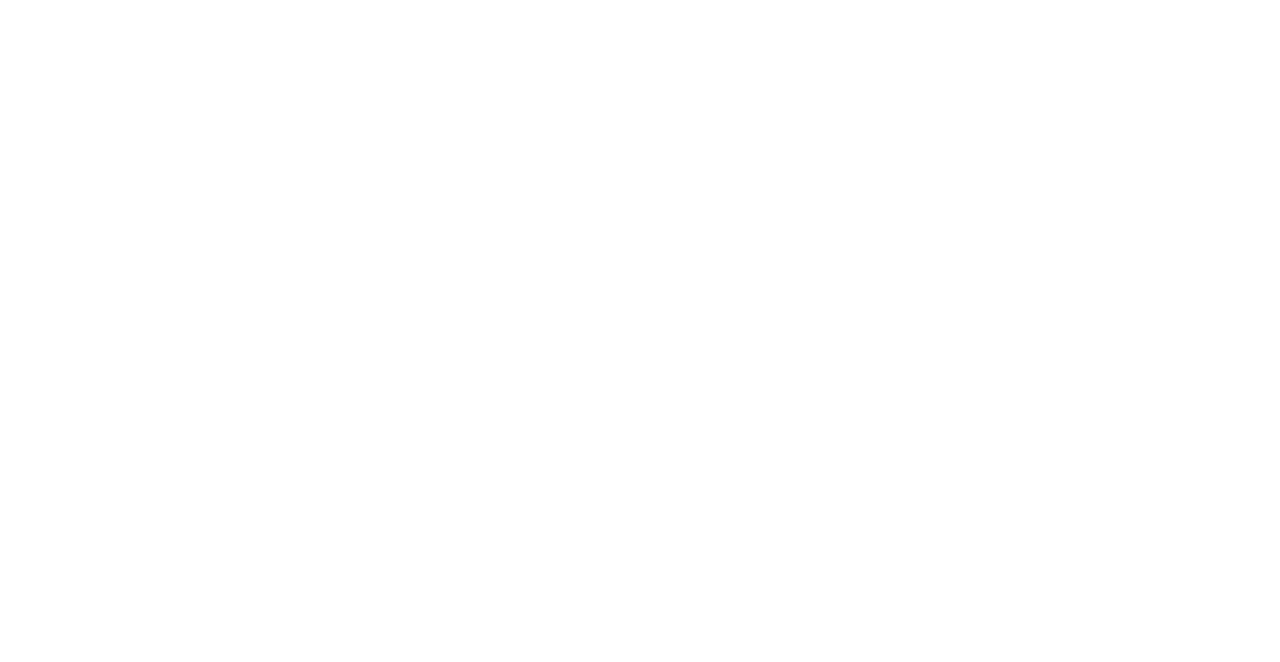 scroll, scrollTop: 0, scrollLeft: 0, axis: both 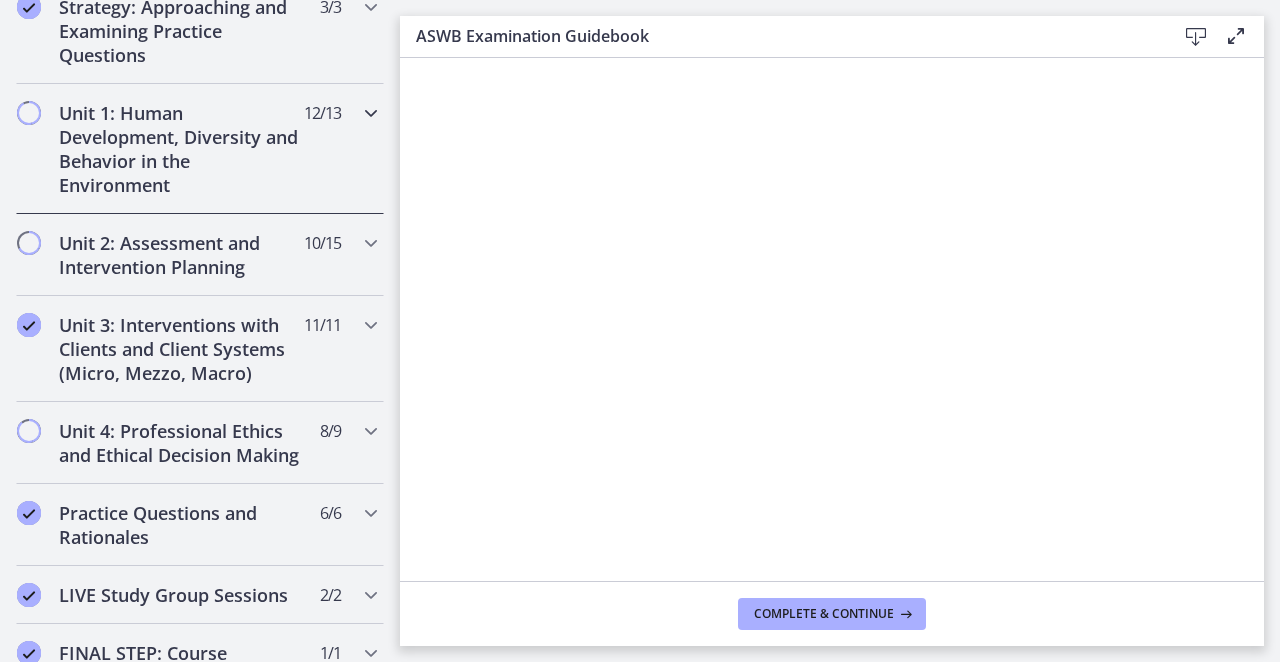 click on "Unit 1: Human Development, Diversity and Behavior in the Environment" at bounding box center [181, 149] 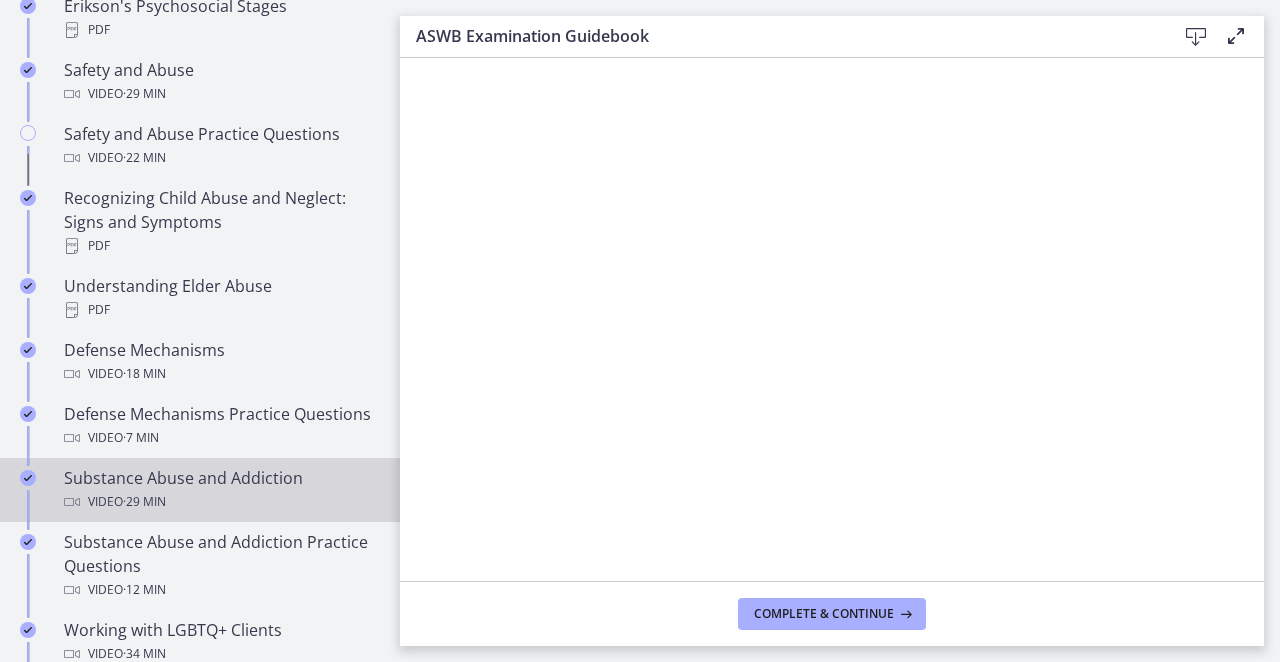 scroll, scrollTop: 959, scrollLeft: 0, axis: vertical 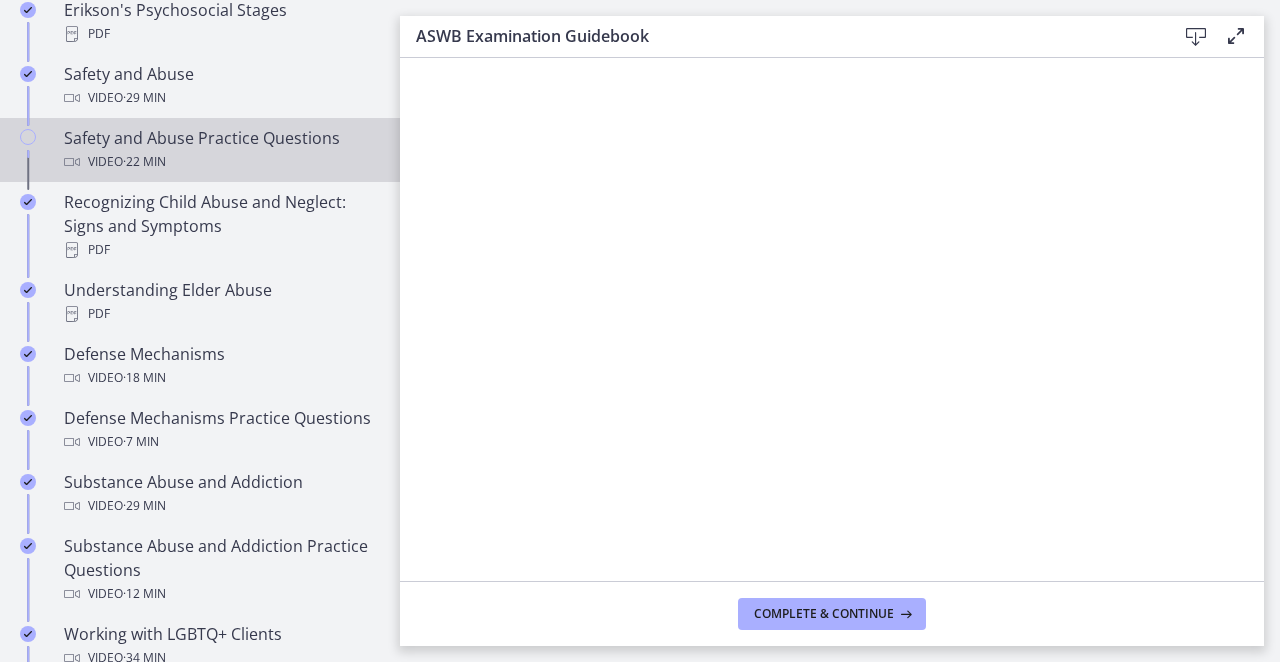 click on "Video
·  22 min" at bounding box center (220, 162) 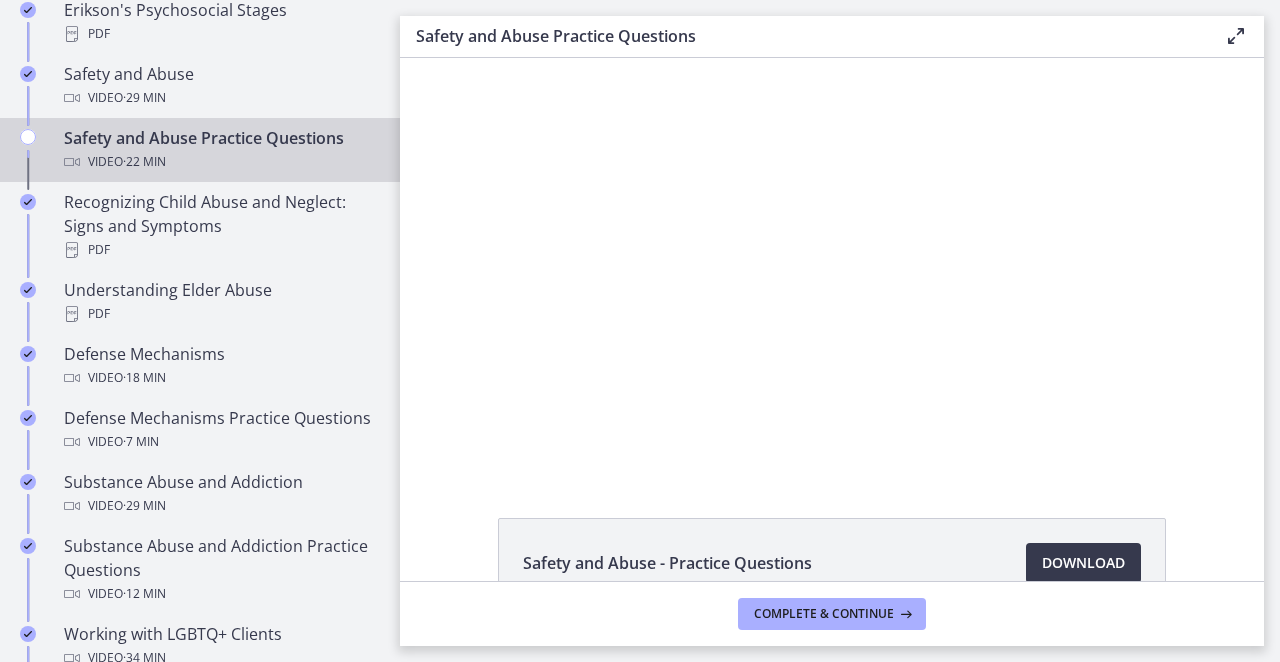 scroll, scrollTop: 0, scrollLeft: 0, axis: both 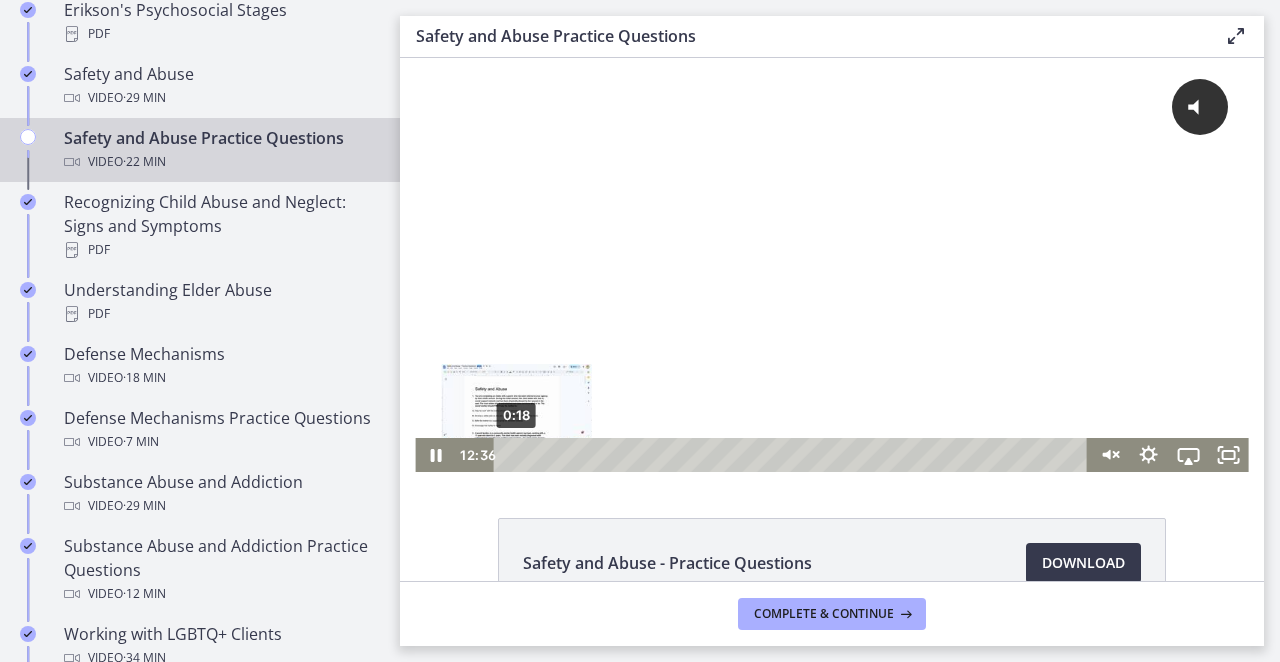 click on "0:18" at bounding box center (793, 455) 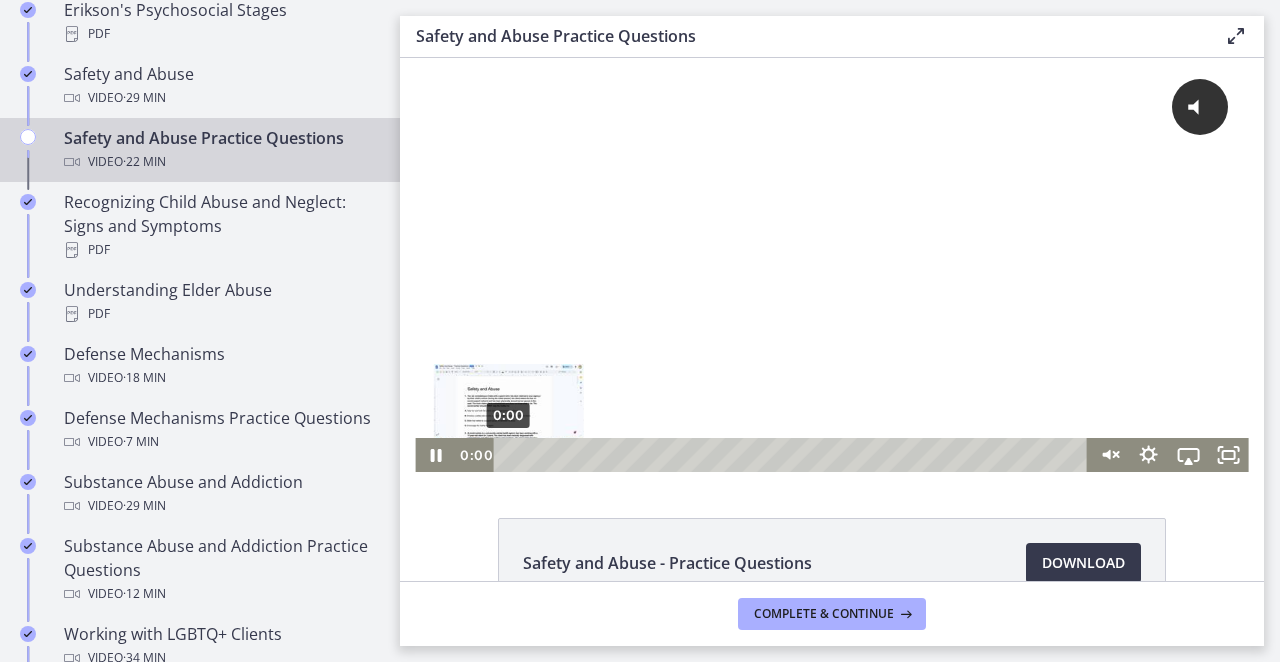 click on "0:00" at bounding box center [793, 455] 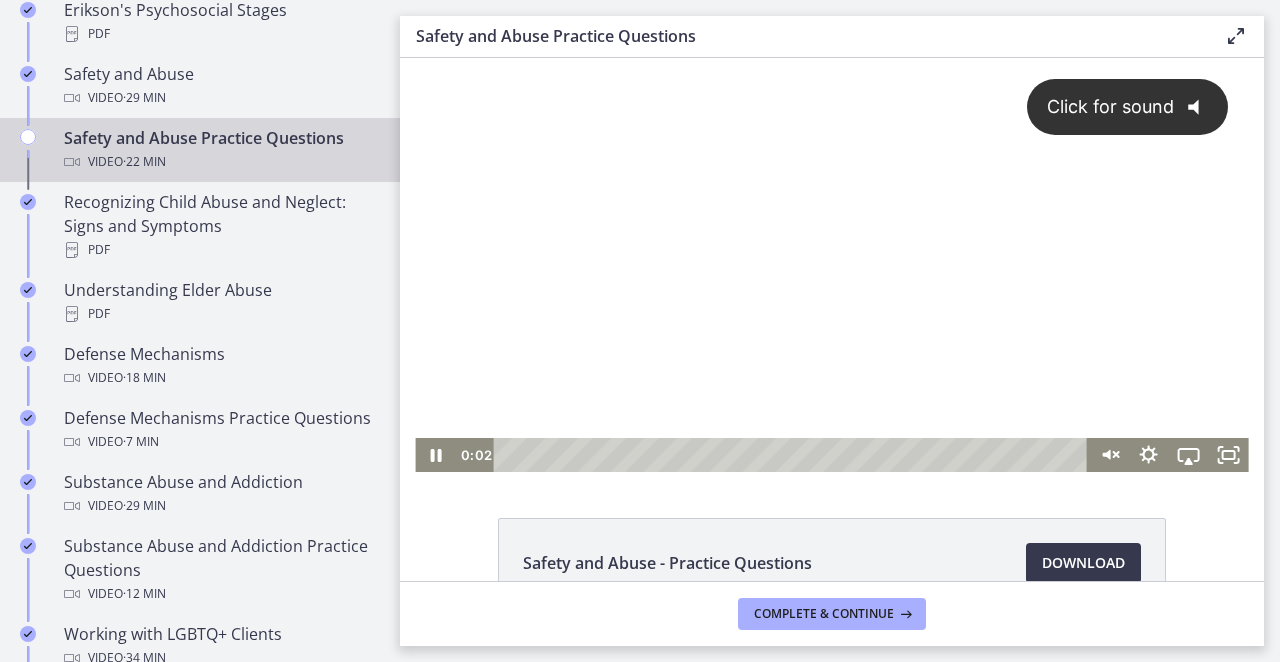 click on "Click for sound
@keyframes VOLUME_SMALL_WAVE_FLASH {
0% { opacity: 0; }
33% { opacity: 1; }
66% { opacity: 1; }
100% { opacity: 0; }
}
@keyframes VOLUME_LARGE_WAVE_FLASH {
0% { opacity: 0; }
33% { opacity: 1; }
66% { opacity: 1; }
100% { opacity: 0; }
}
.volume__small-wave {
animation: VOLUME_SMALL_WAVE_FLASH 2s infinite;
opacity: 0;
}
.volume__large-wave {
animation: VOLUME_LARGE_WAVE_FLASH 2s infinite .3s;
opacity: 0;
}" at bounding box center (1128, 107) 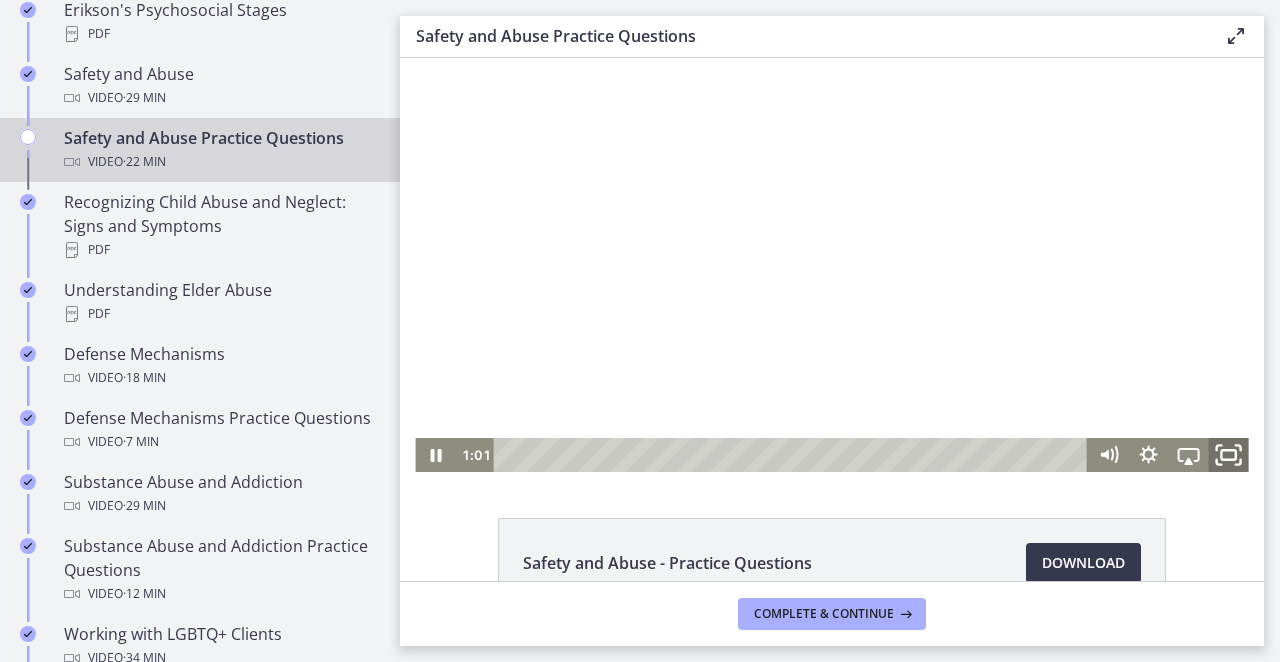 click 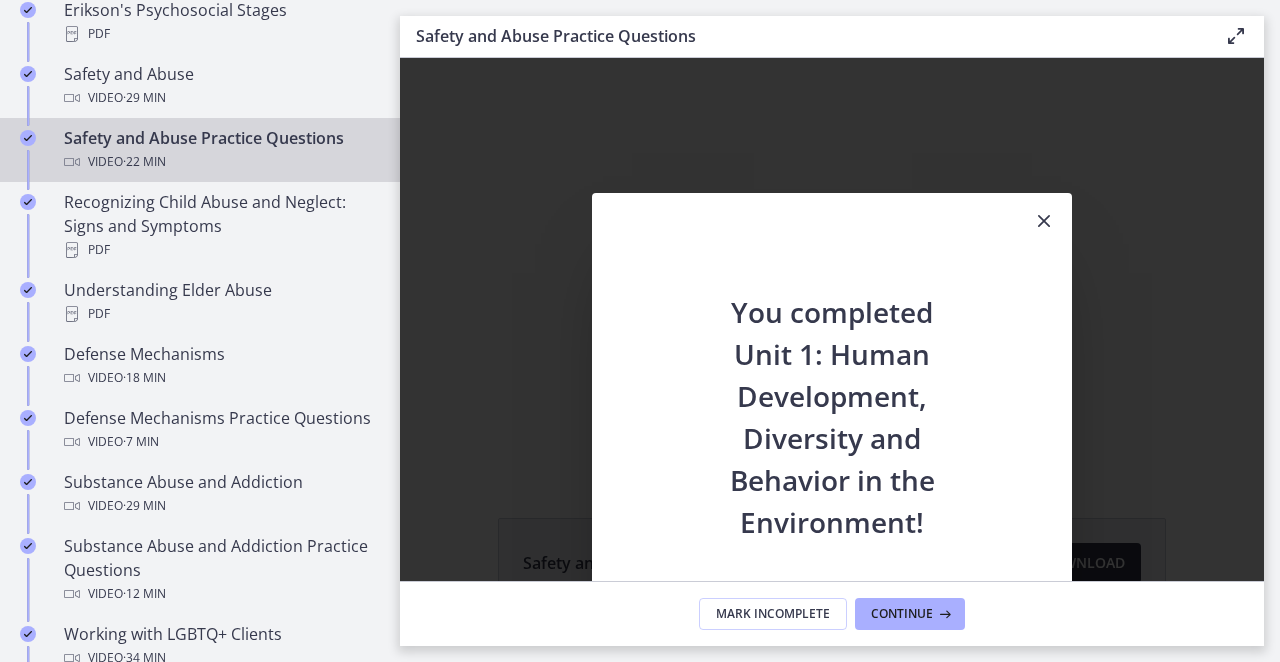 scroll, scrollTop: 0, scrollLeft: 0, axis: both 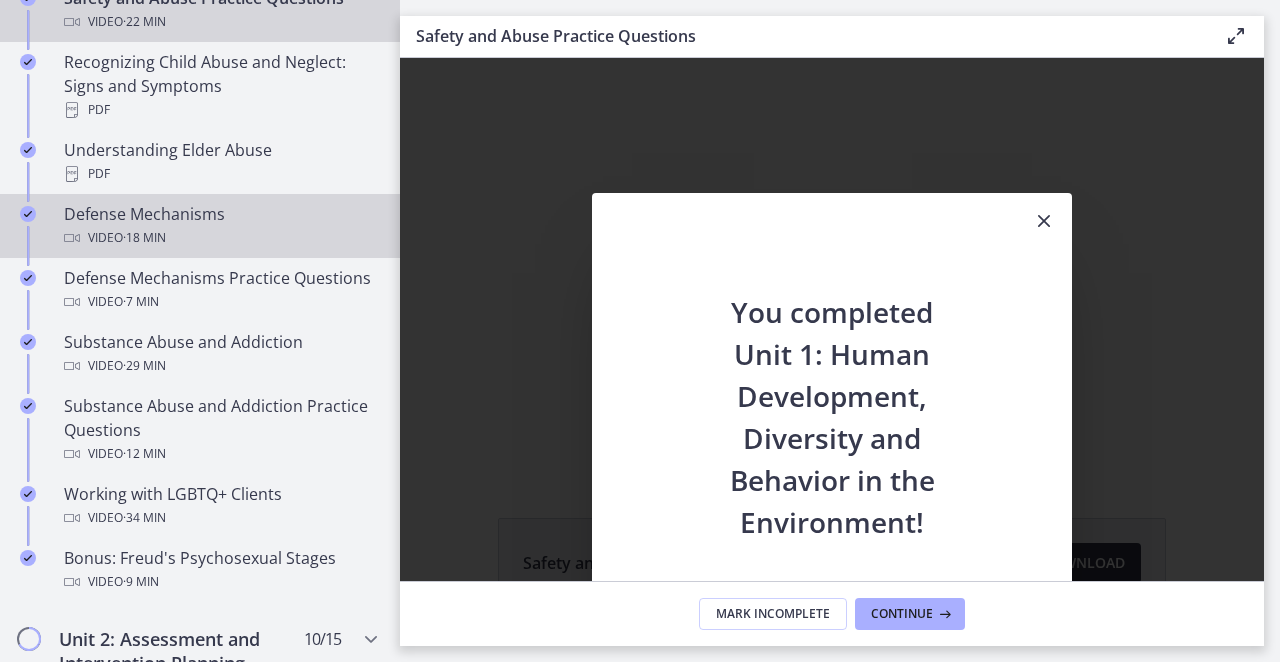 click on "Video
·  18 min" at bounding box center (220, 238) 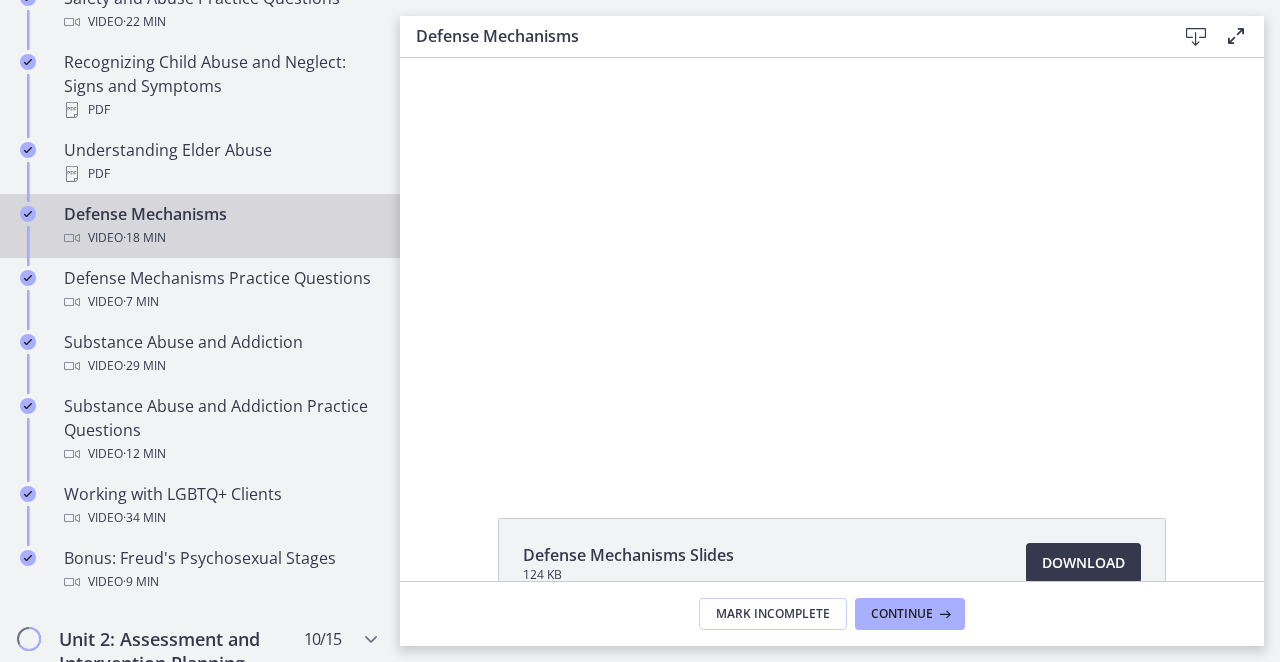 scroll, scrollTop: 0, scrollLeft: 0, axis: both 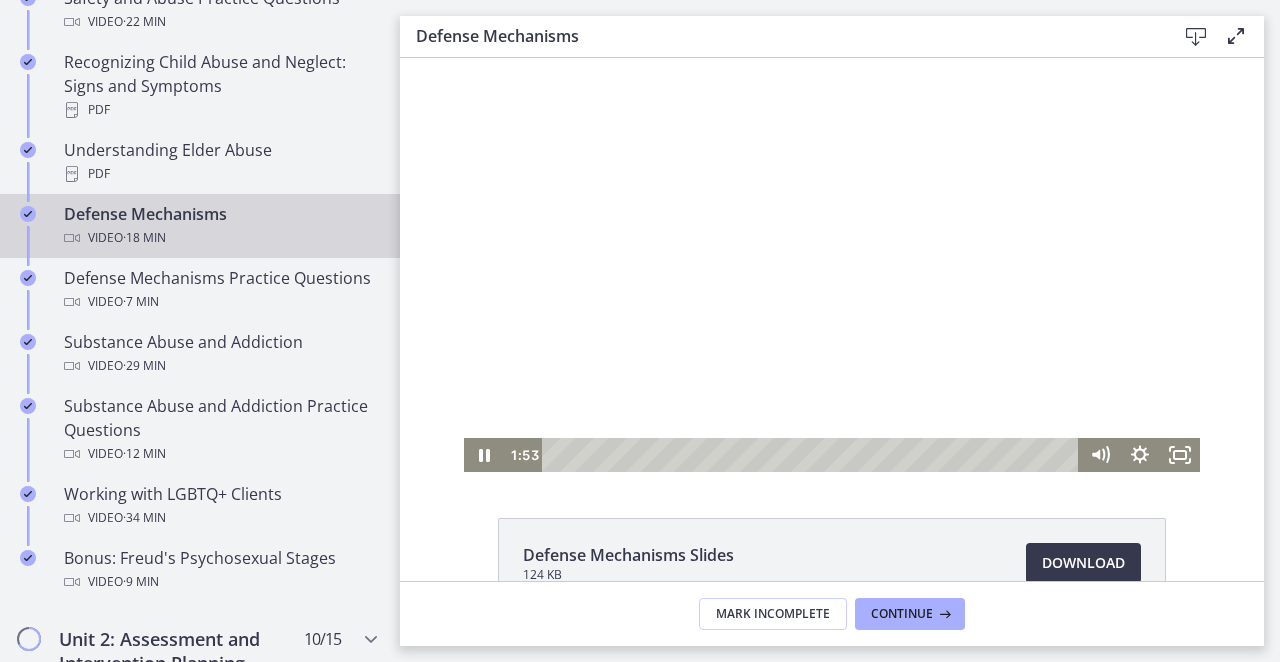click at bounding box center (832, 265) 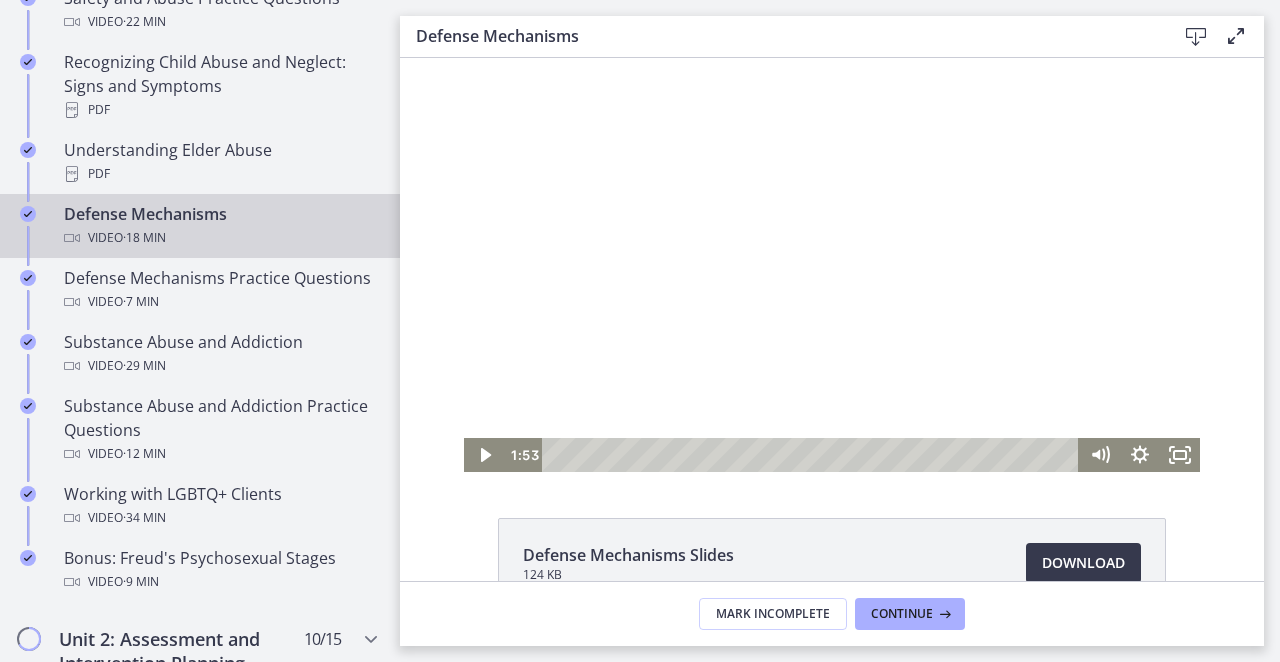 click at bounding box center [832, 265] 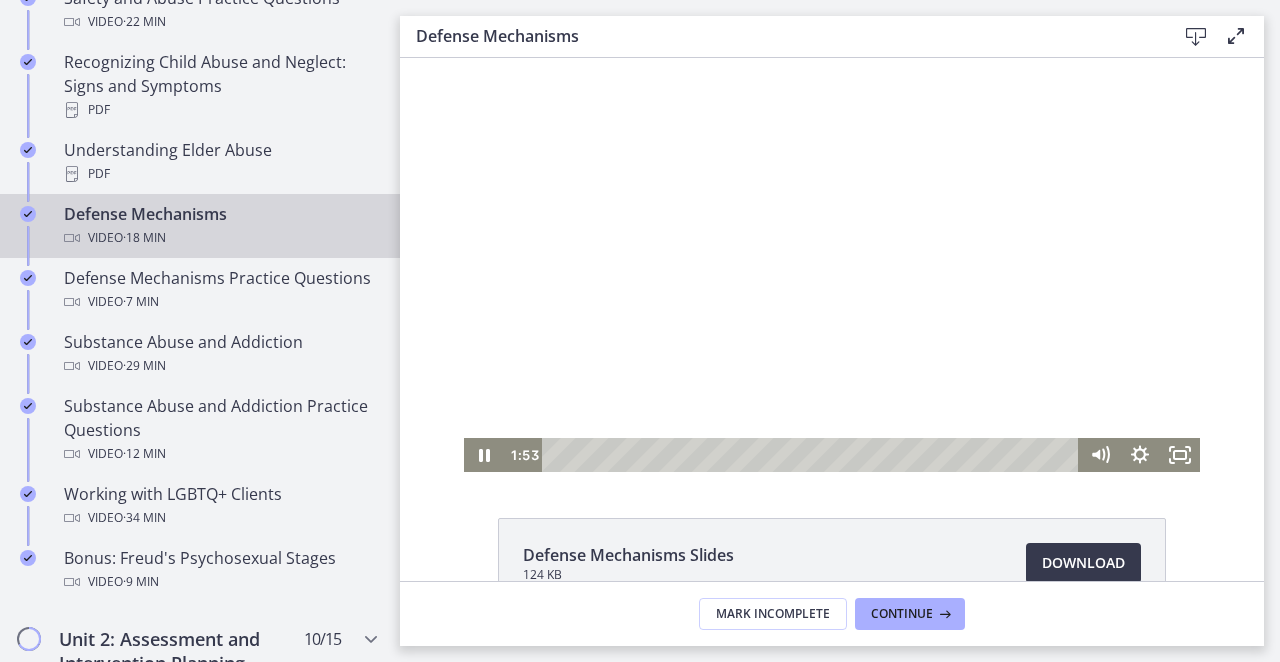 click at bounding box center (832, 265) 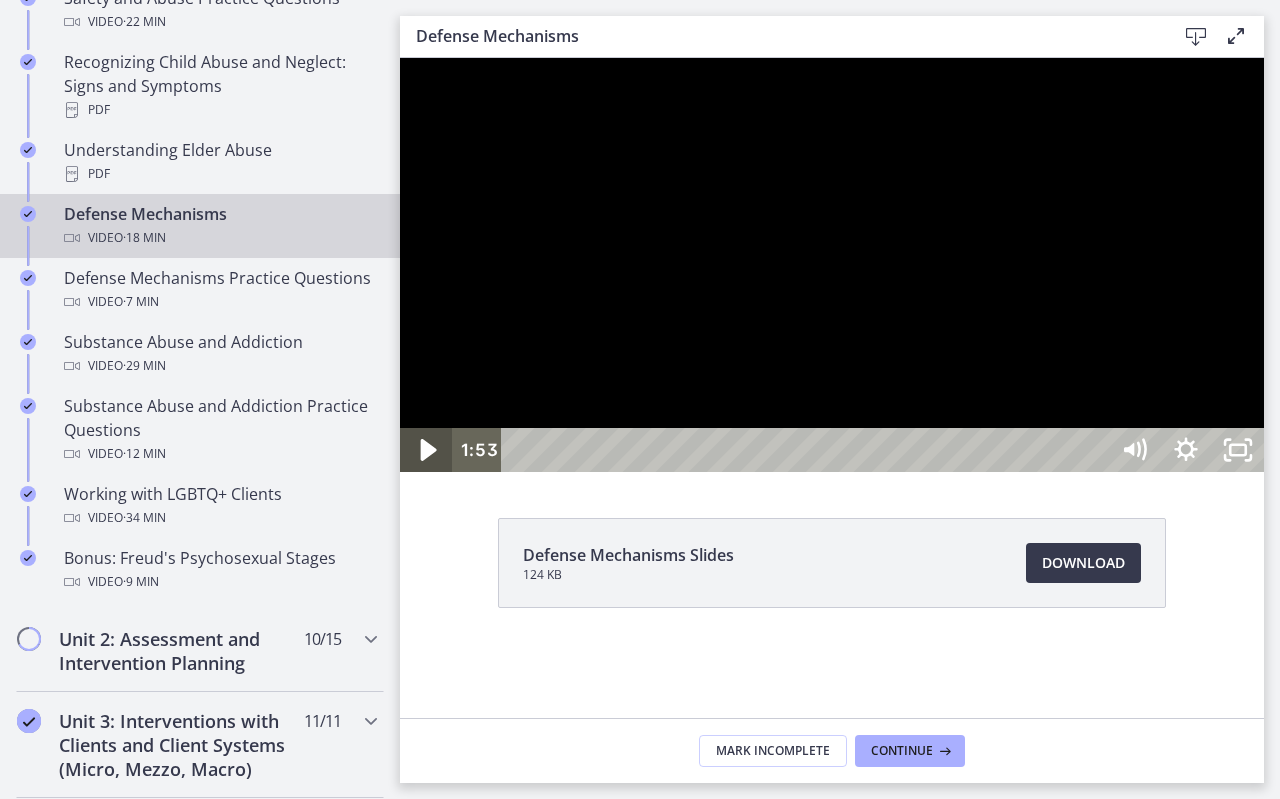 click 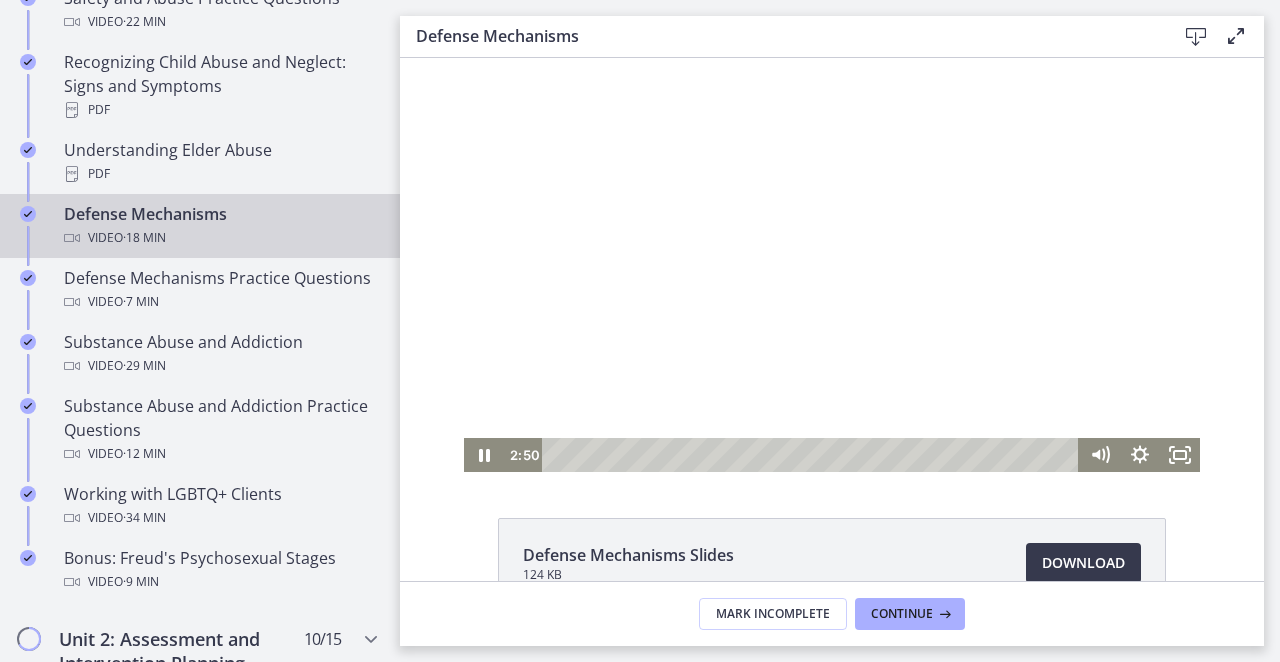 click at bounding box center (832, 265) 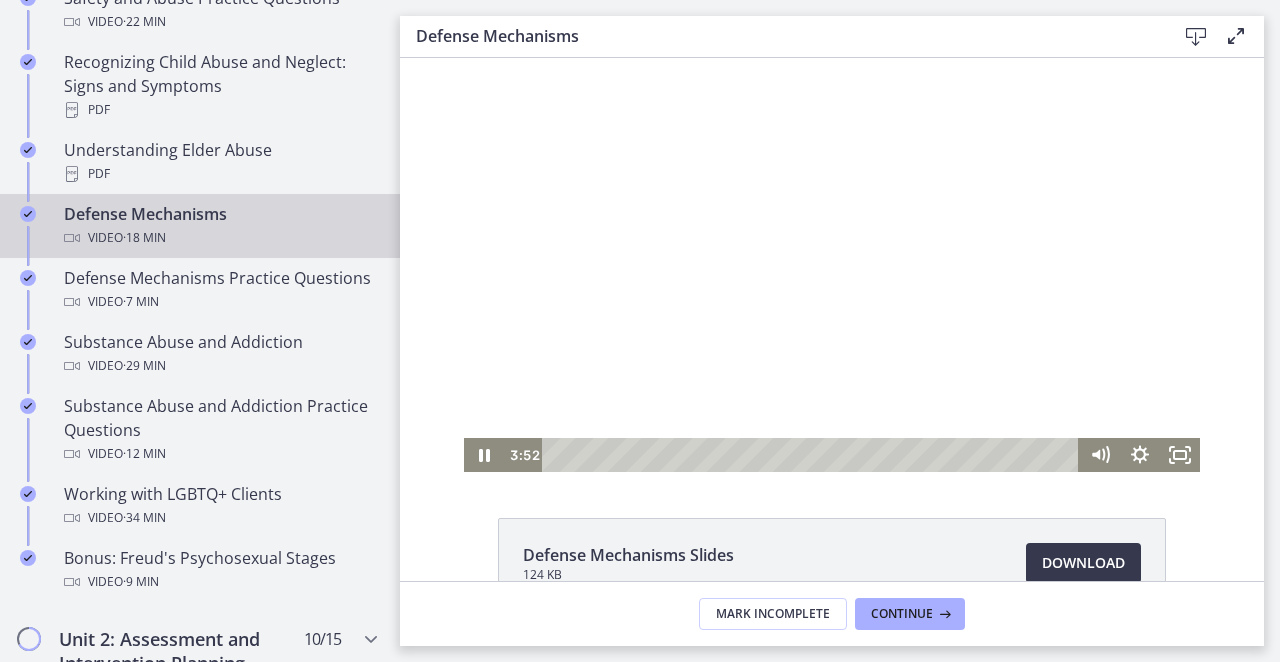 click at bounding box center (832, 265) 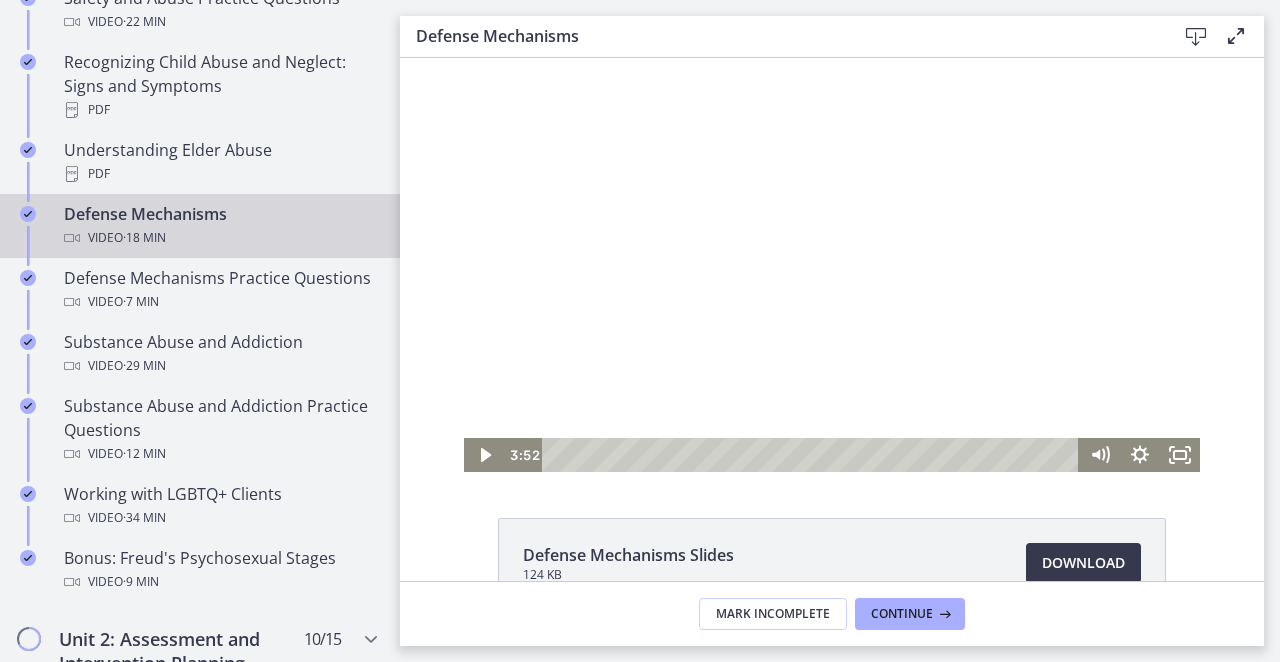 click at bounding box center [832, 265] 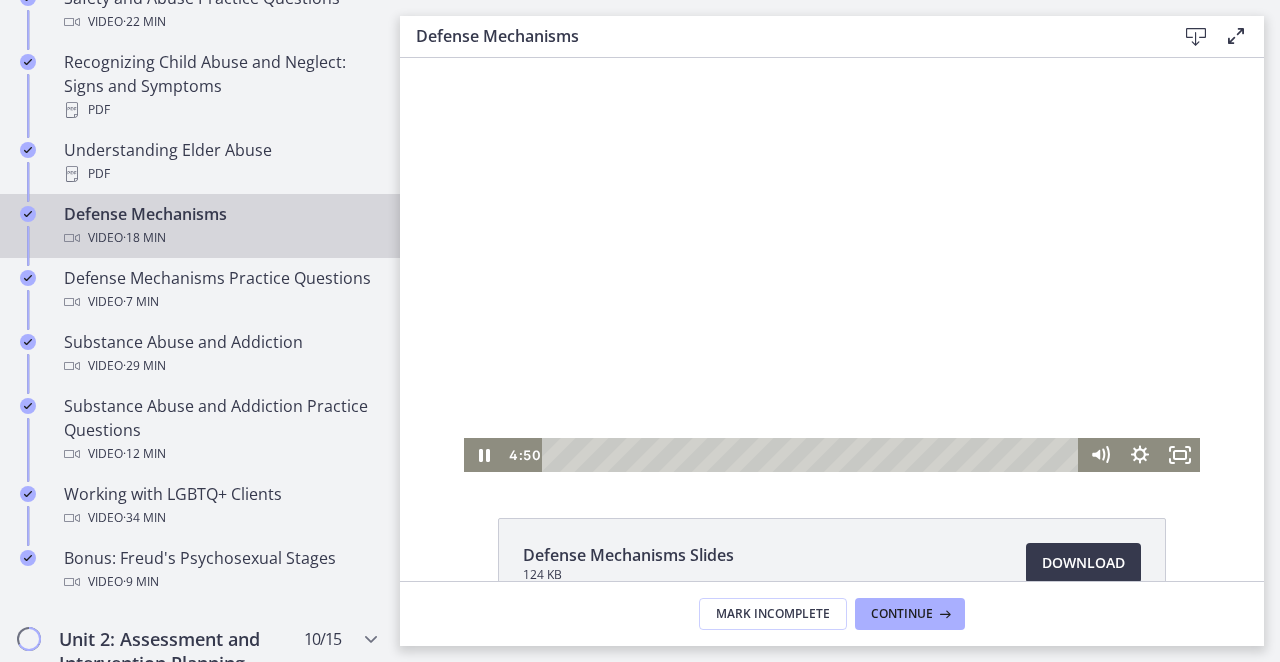 click at bounding box center (832, 265) 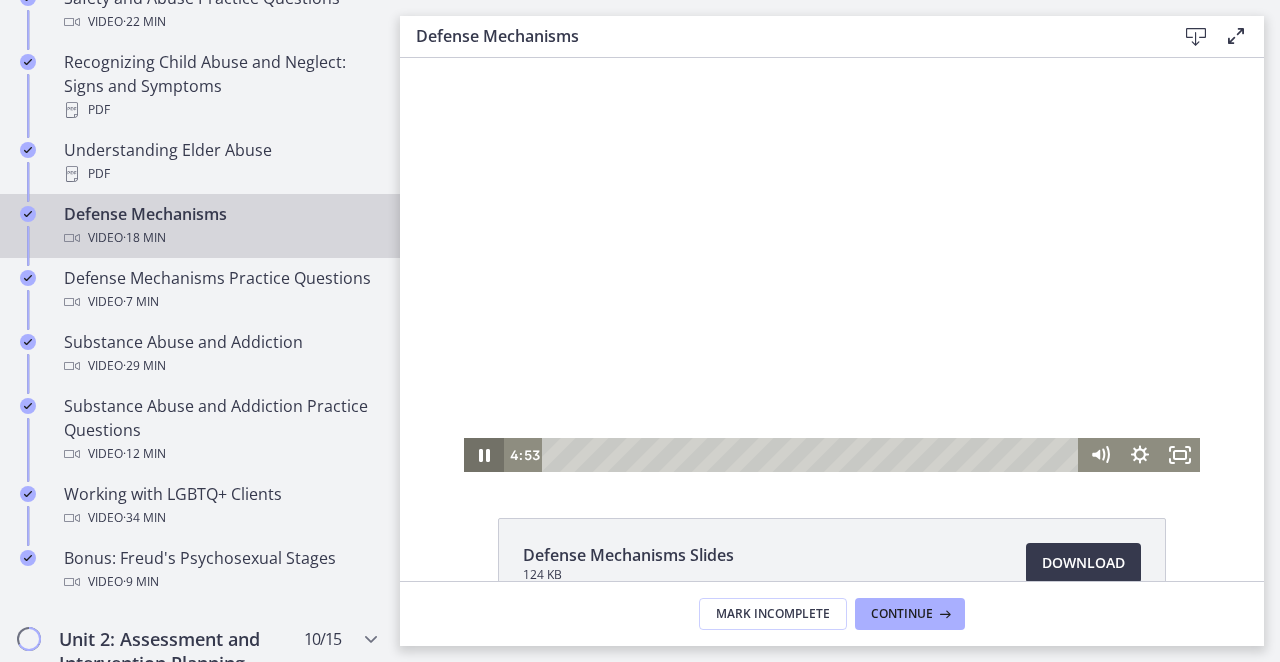 click 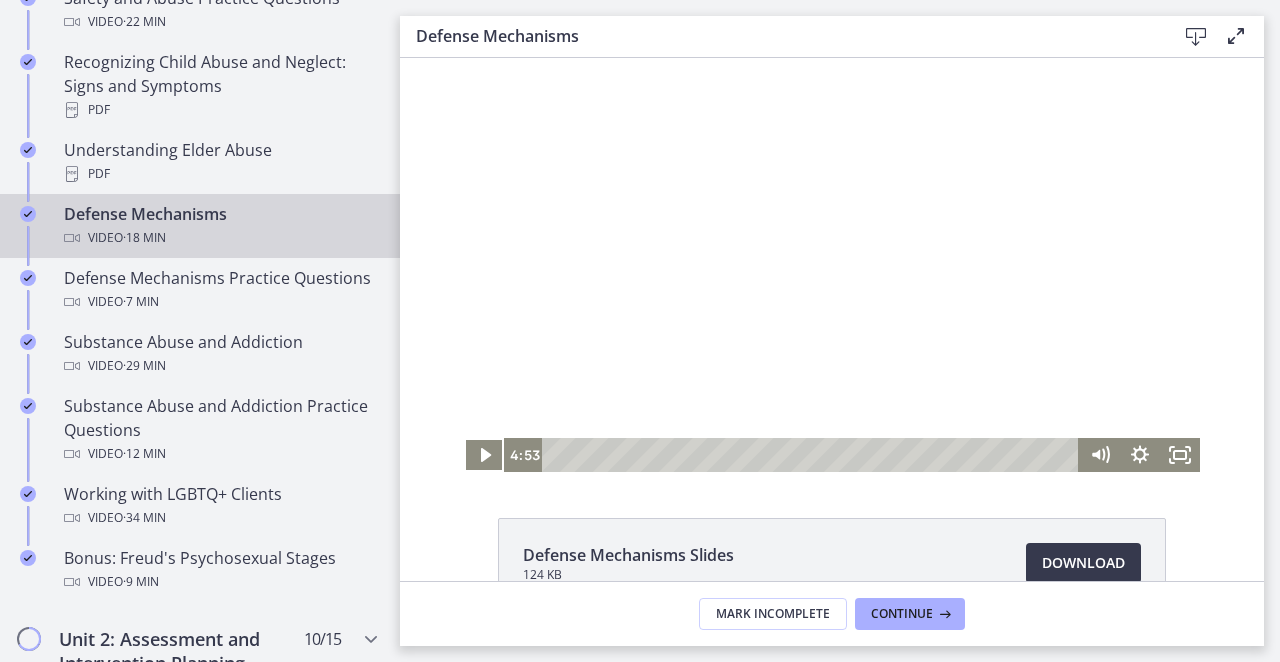 click at bounding box center [832, 265] 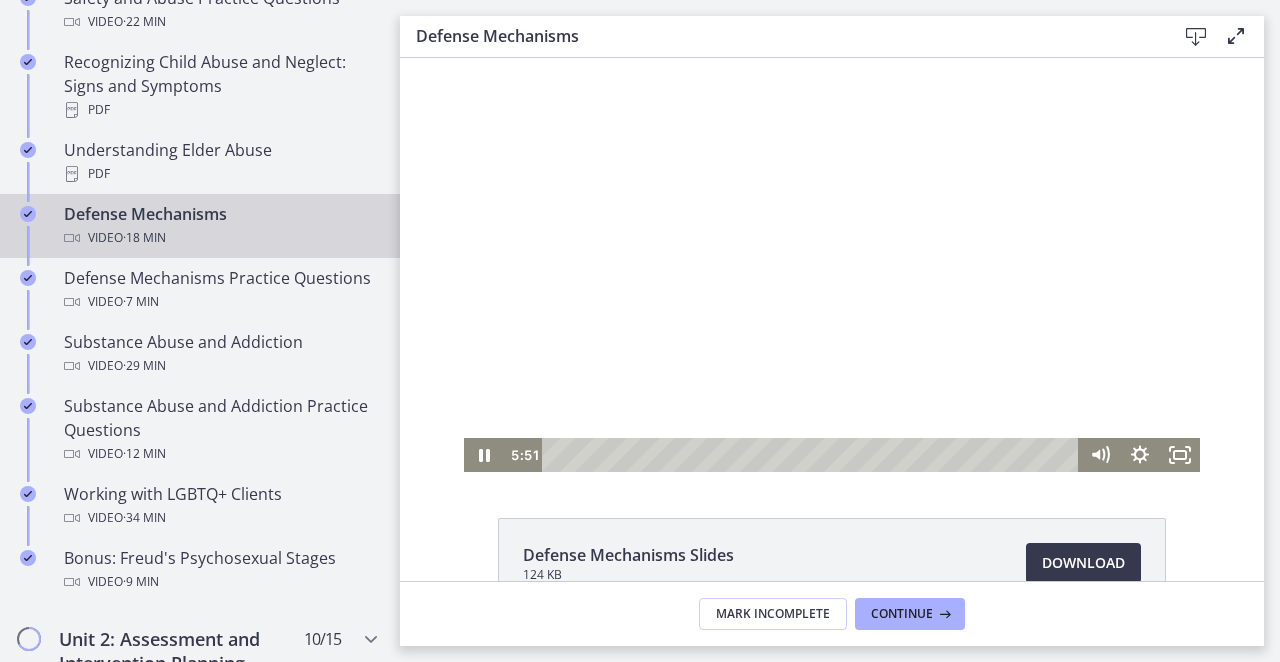 click at bounding box center (832, 265) 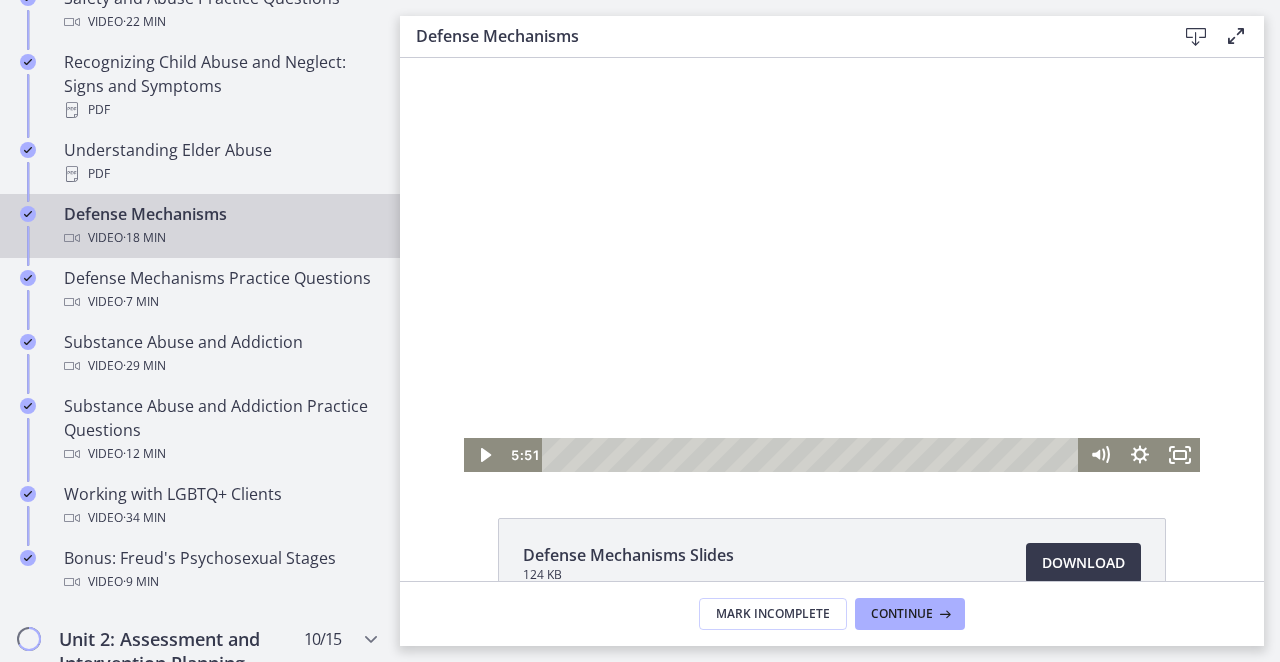 click at bounding box center (832, 265) 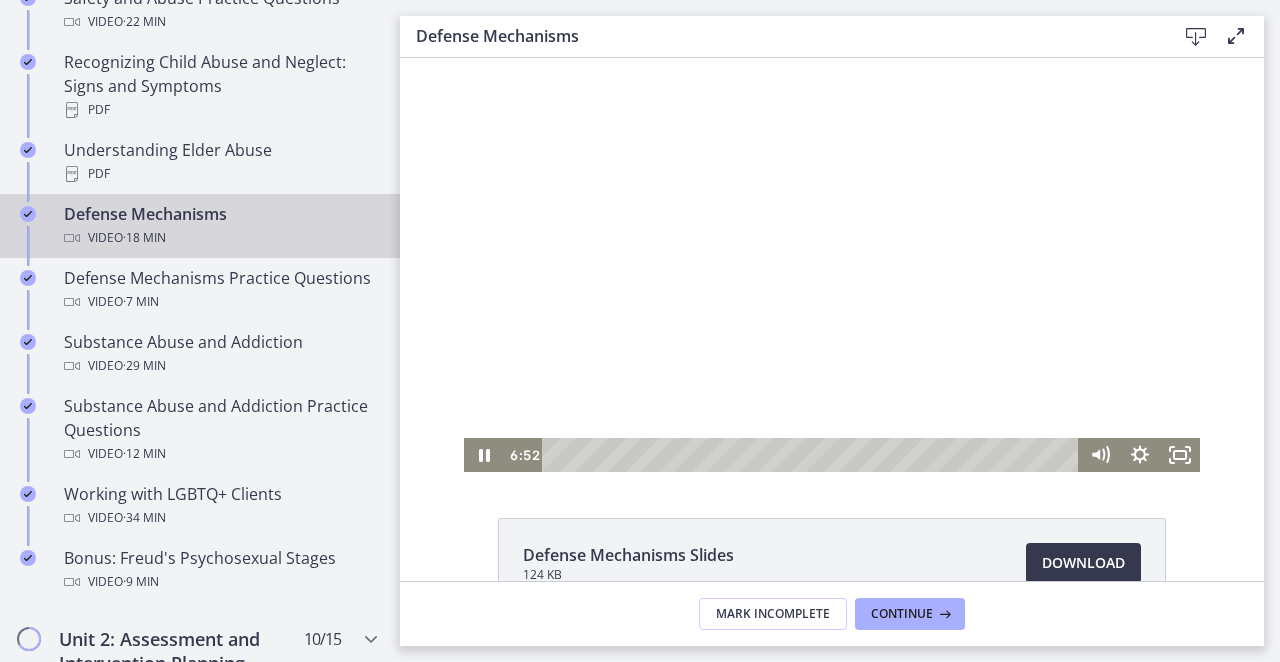 click at bounding box center [832, 265] 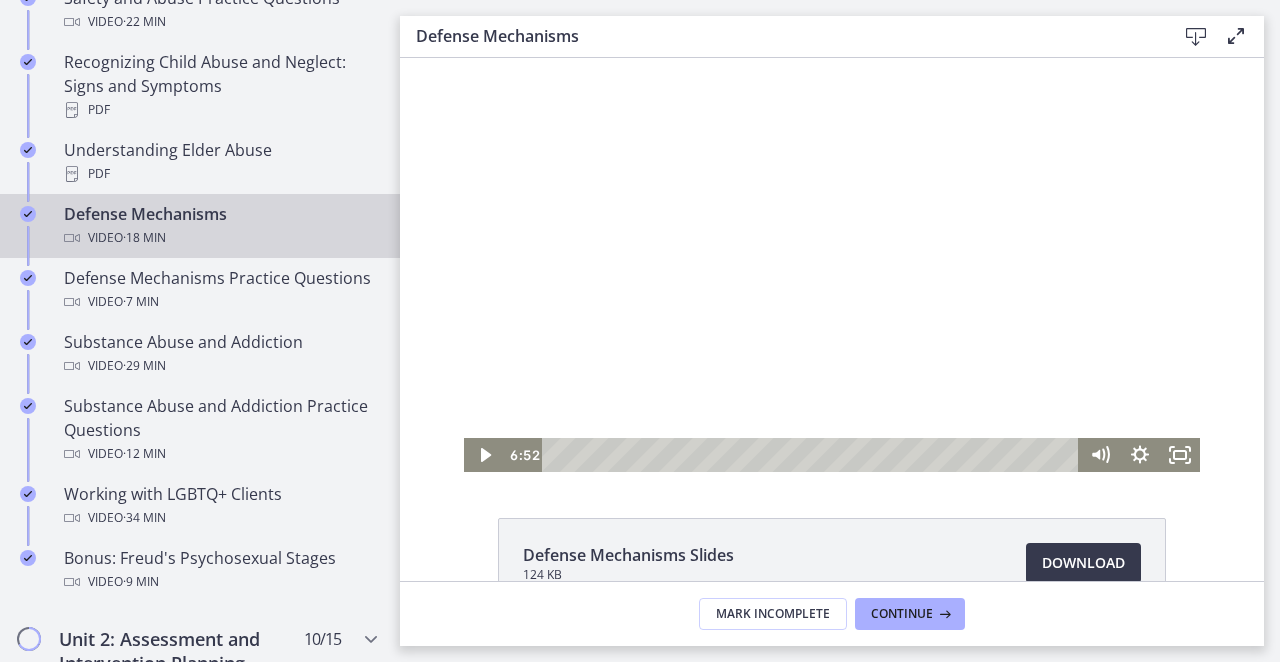 click at bounding box center [832, 265] 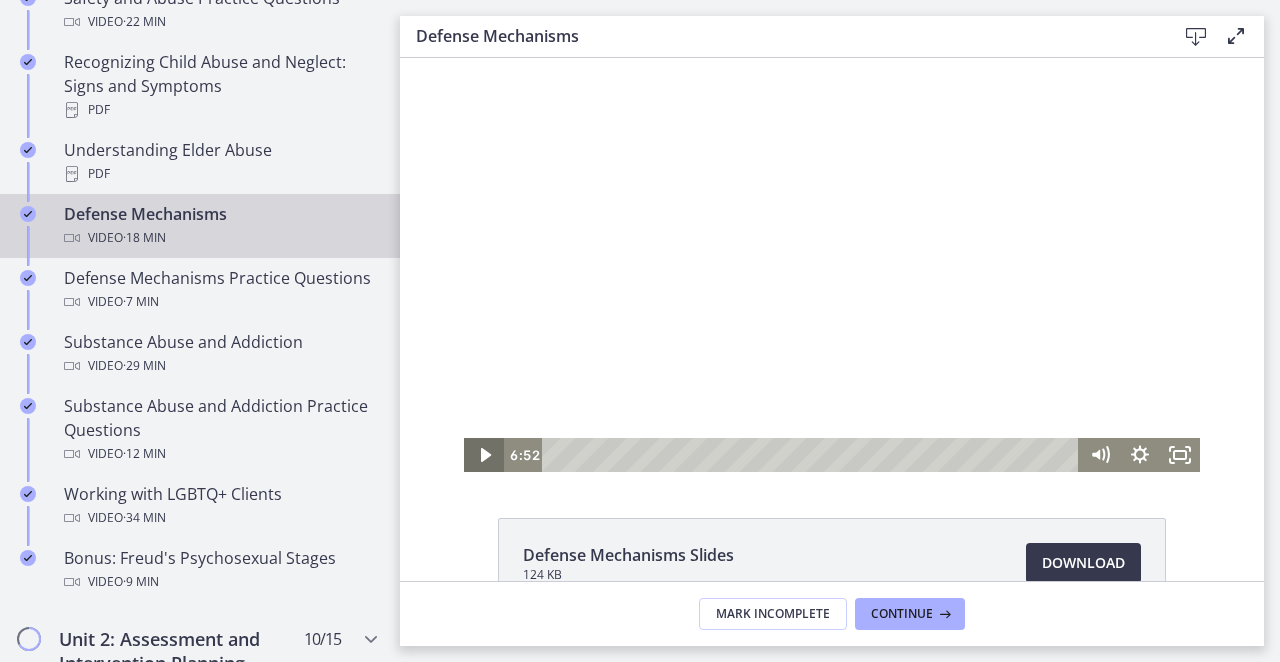 click 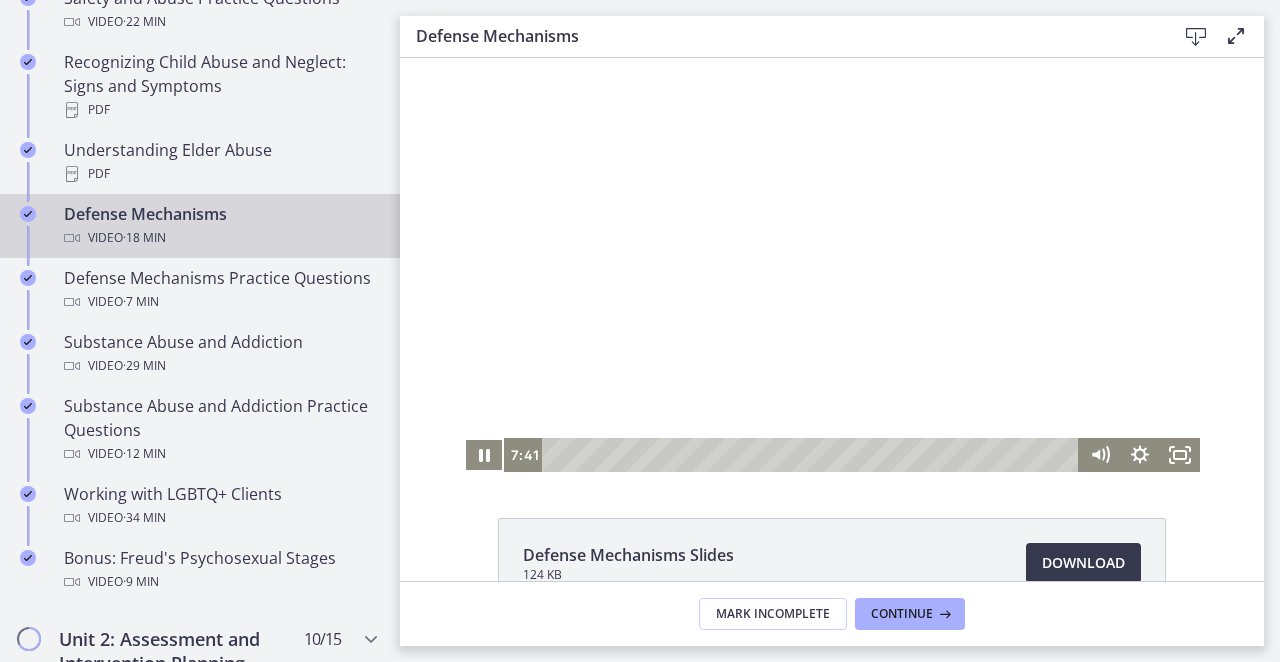 click at bounding box center [832, 265] 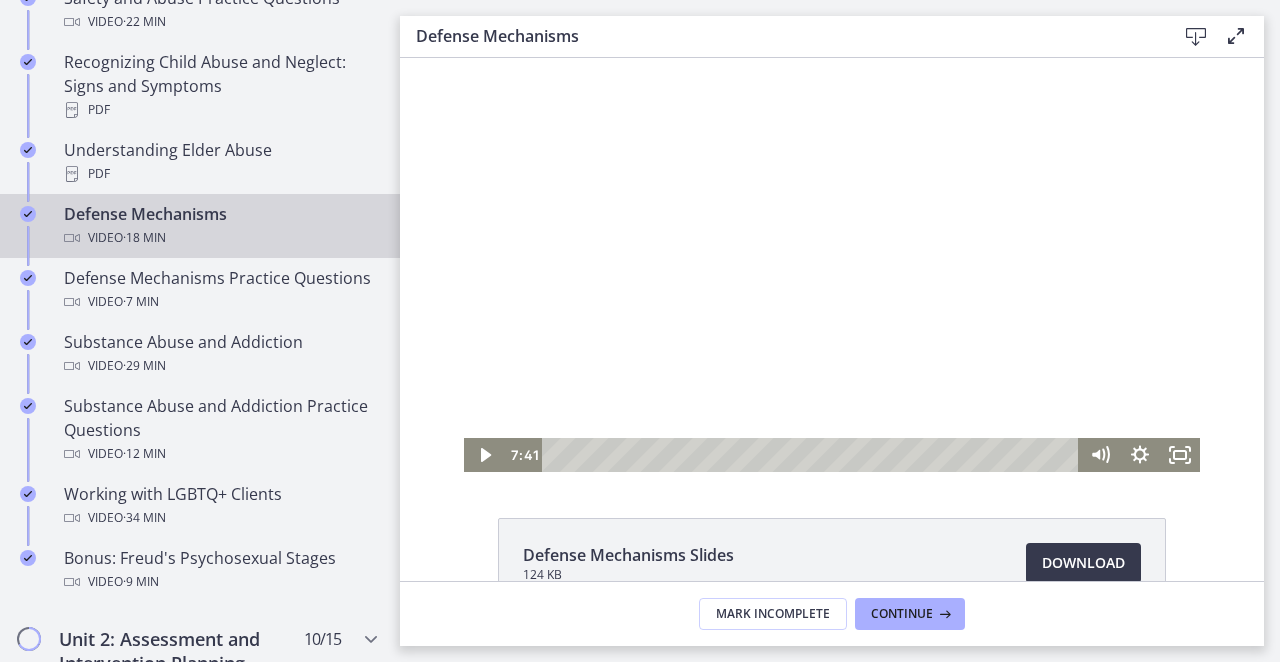 click at bounding box center [832, 265] 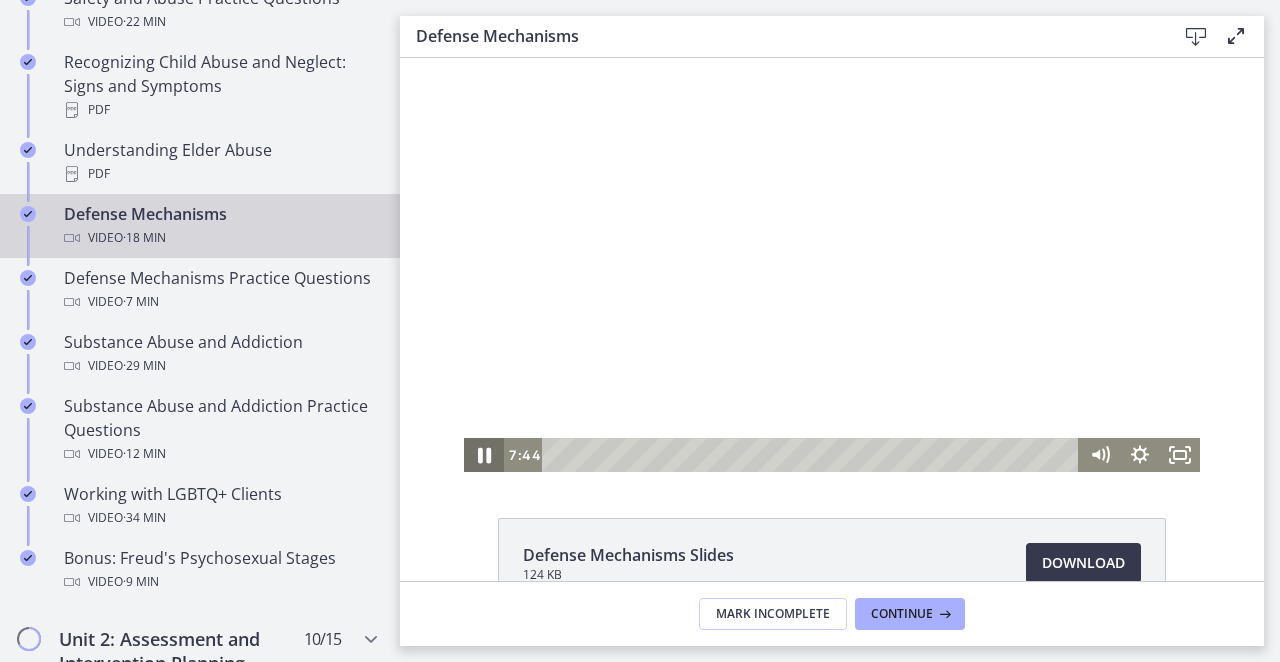 click 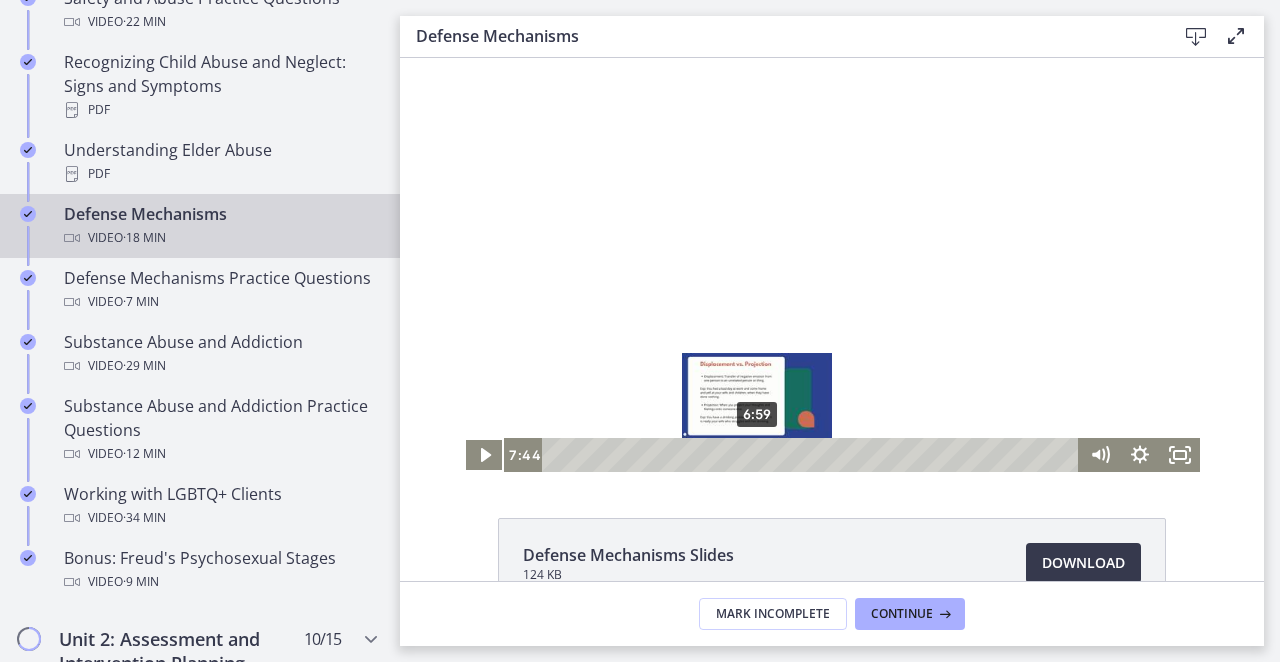 click on "6:59" at bounding box center (813, 455) 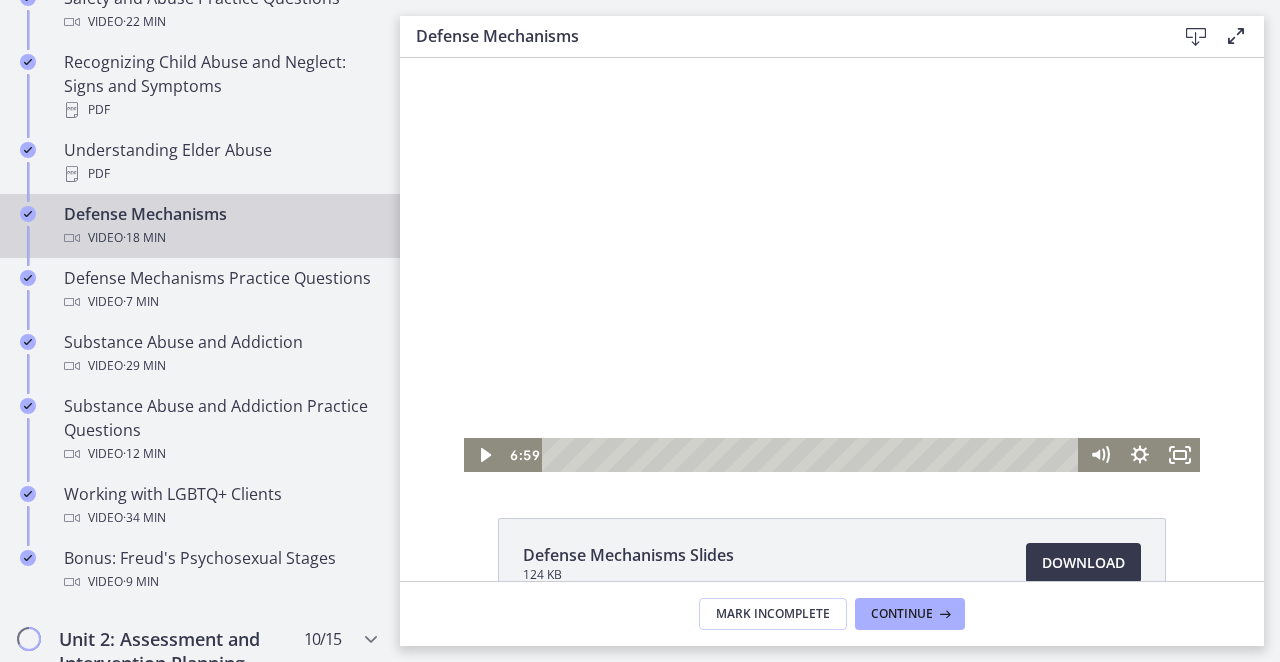 click at bounding box center (832, 265) 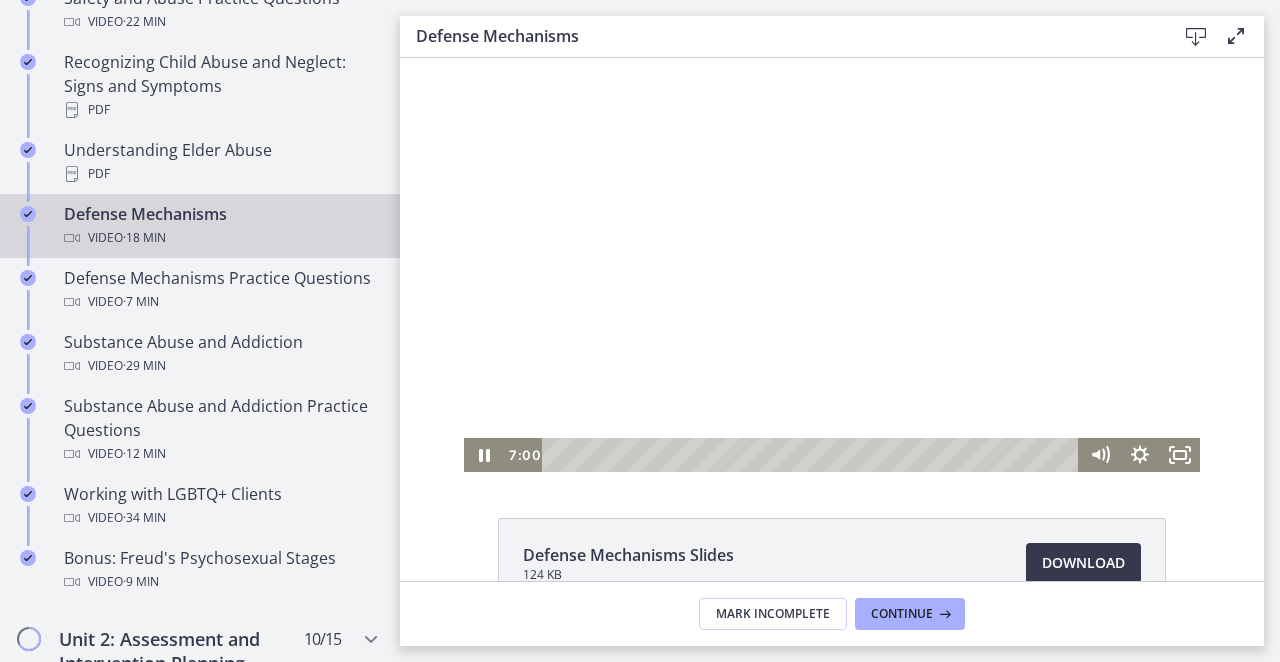 click at bounding box center [832, 265] 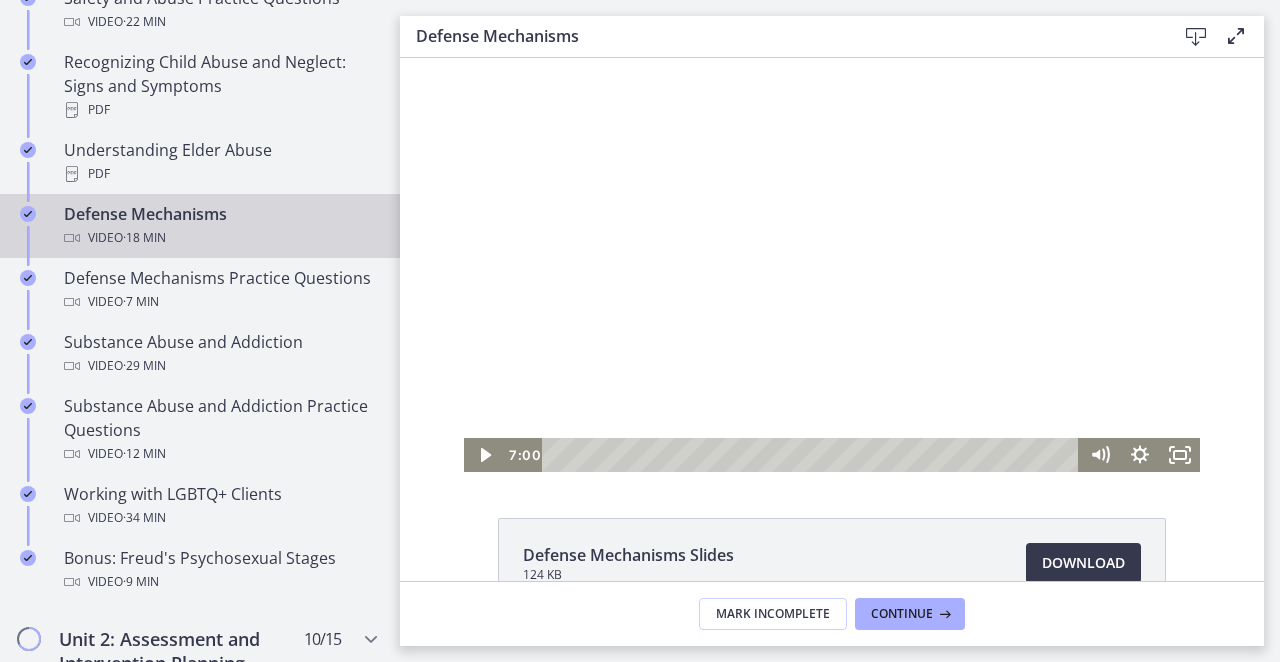 click at bounding box center [832, 265] 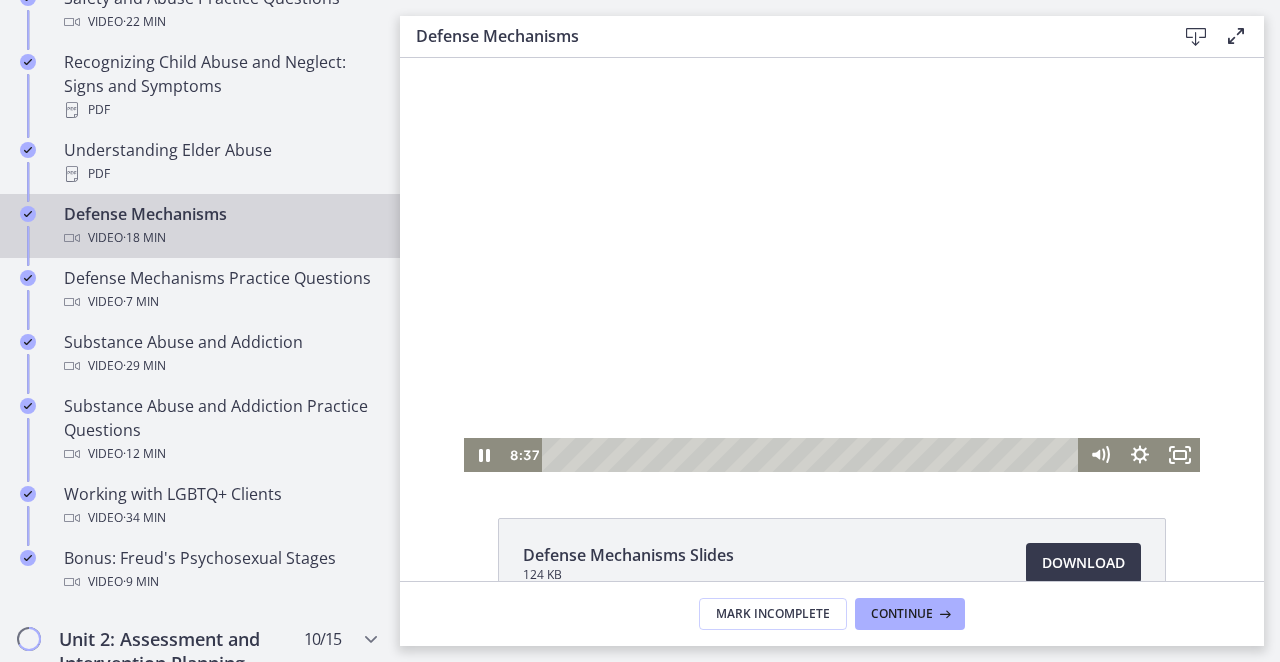 click at bounding box center (832, 265) 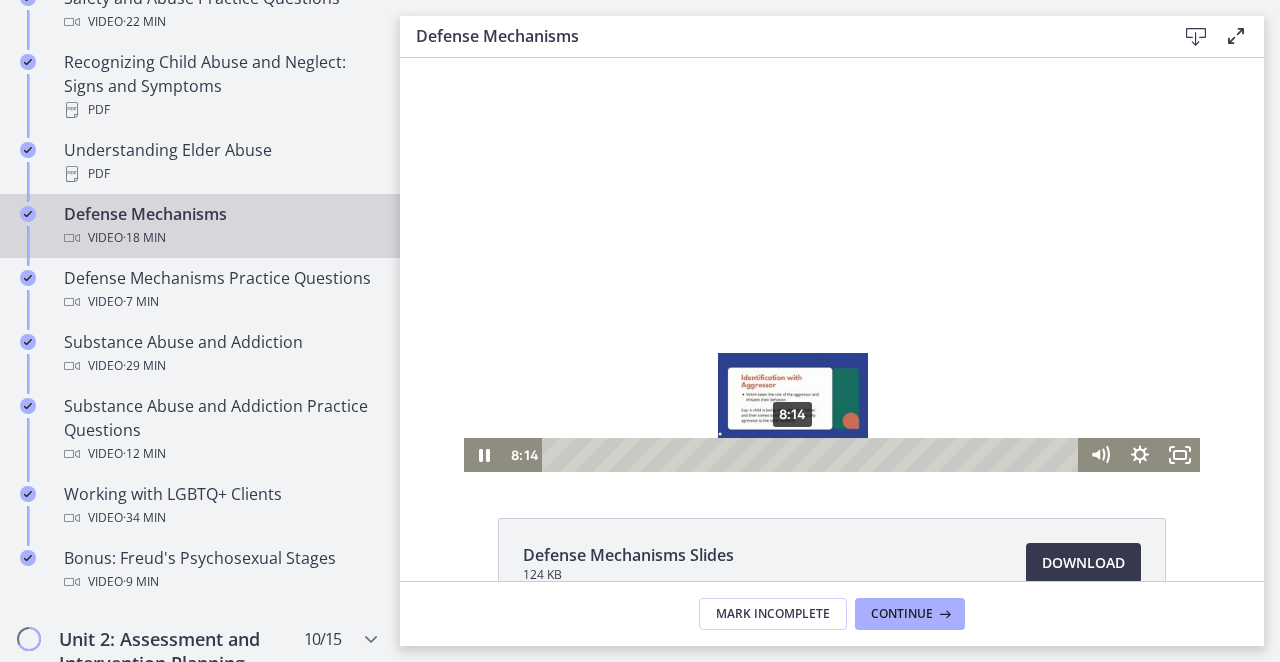 click on "8:14" at bounding box center [813, 455] 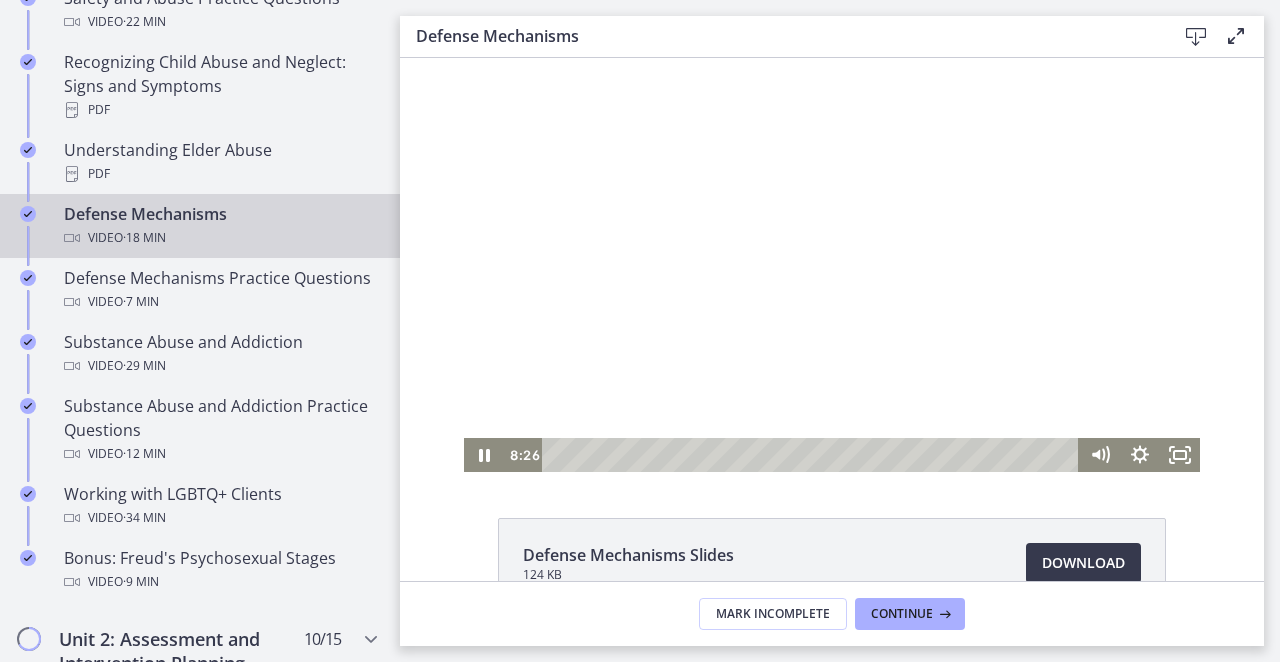 click at bounding box center (832, 265) 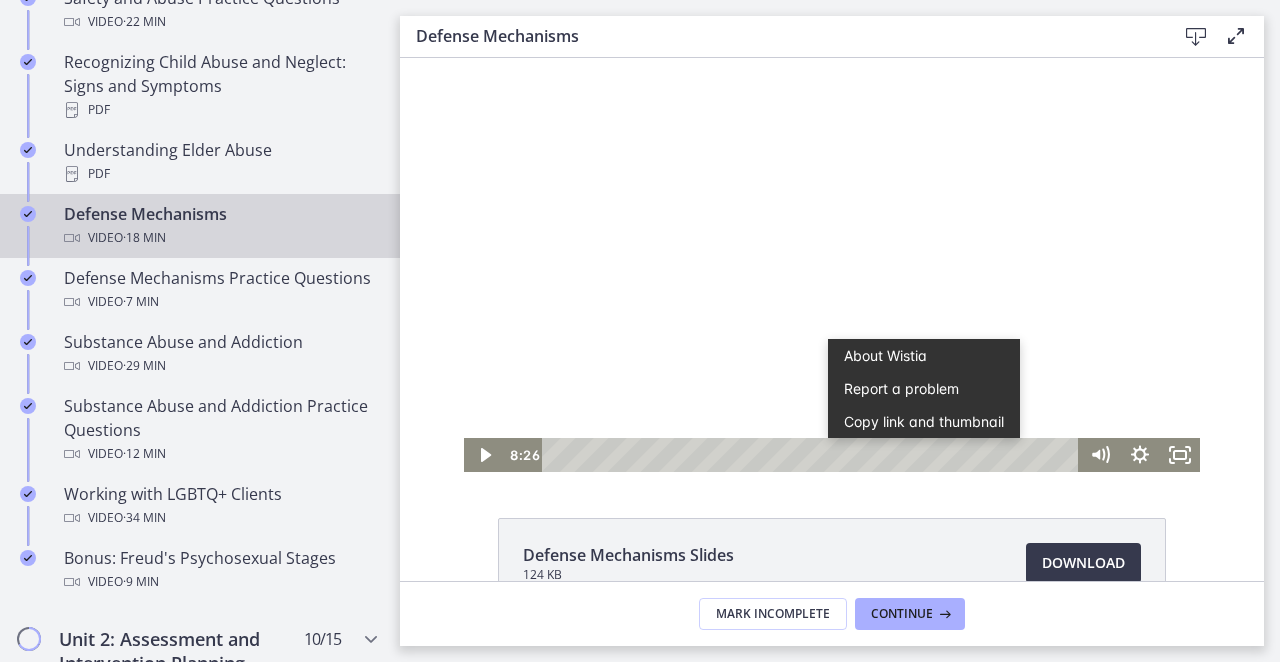 click at bounding box center [832, 265] 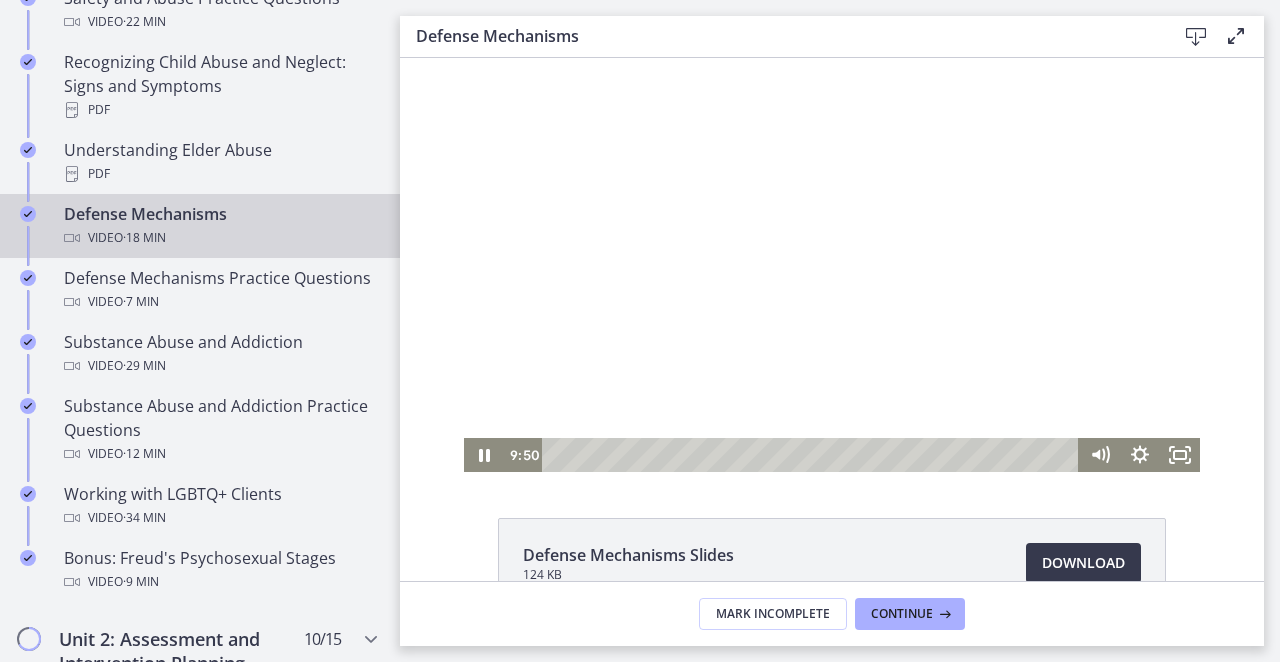 click at bounding box center (832, 265) 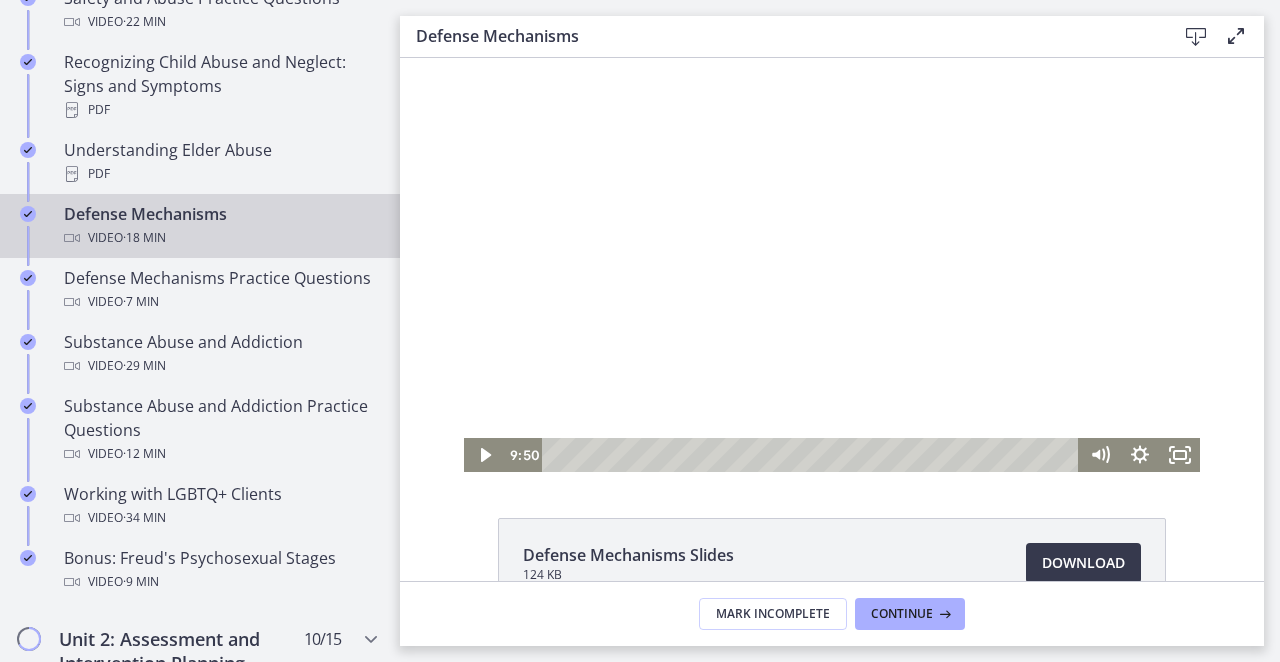 click at bounding box center (832, 265) 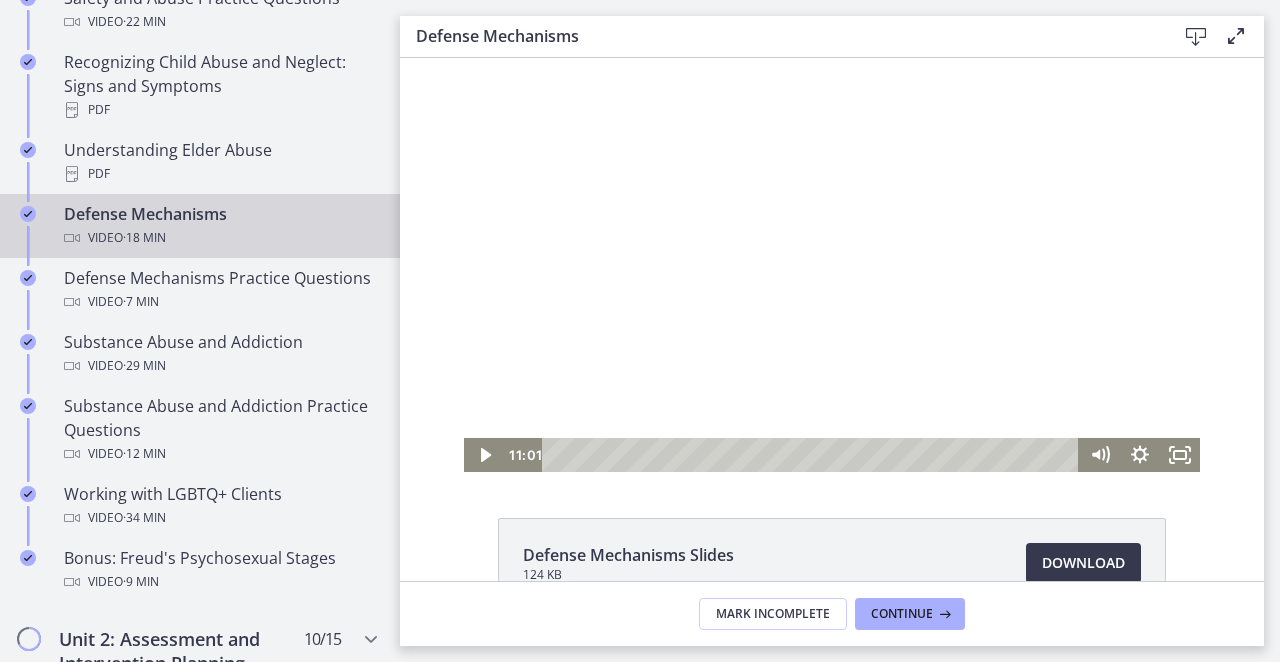 click at bounding box center [832, 265] 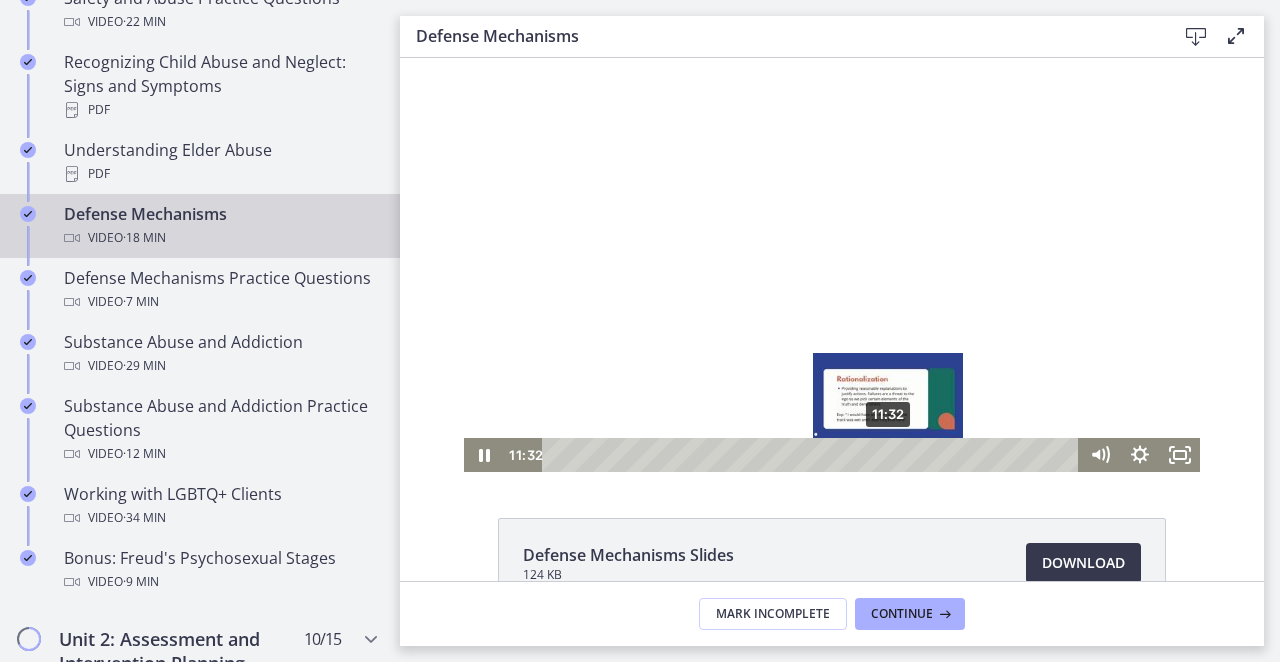 click on "11:32" at bounding box center (813, 455) 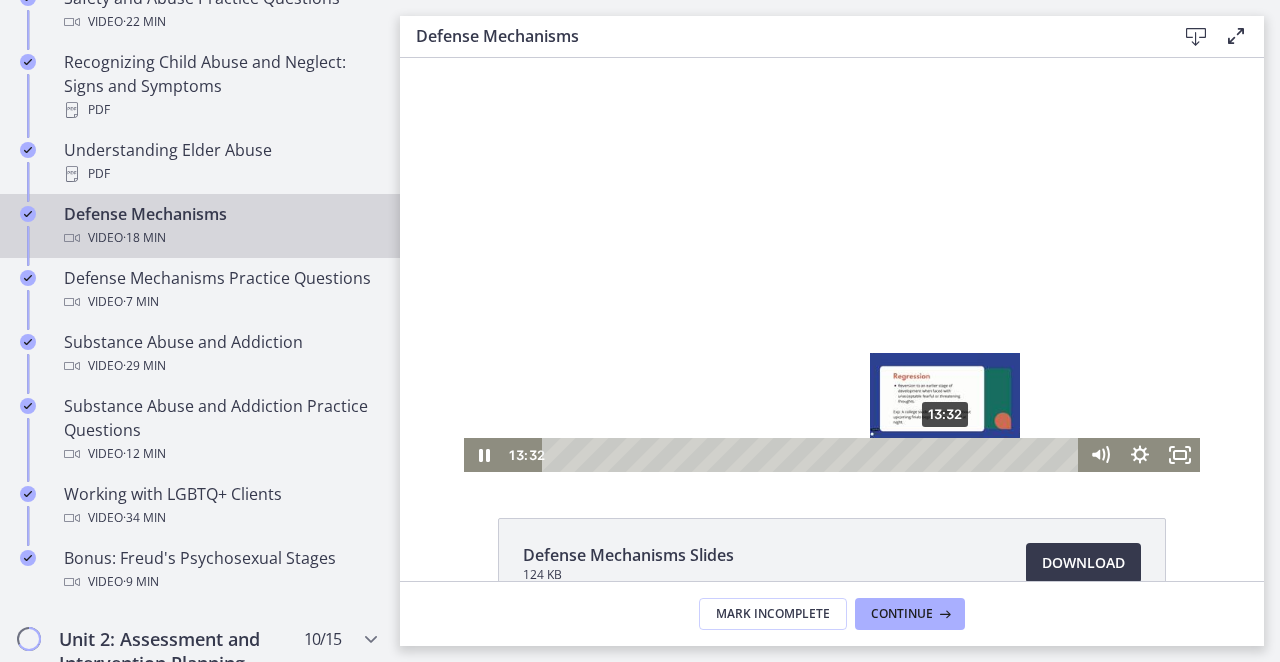 click on "13:32" at bounding box center [813, 455] 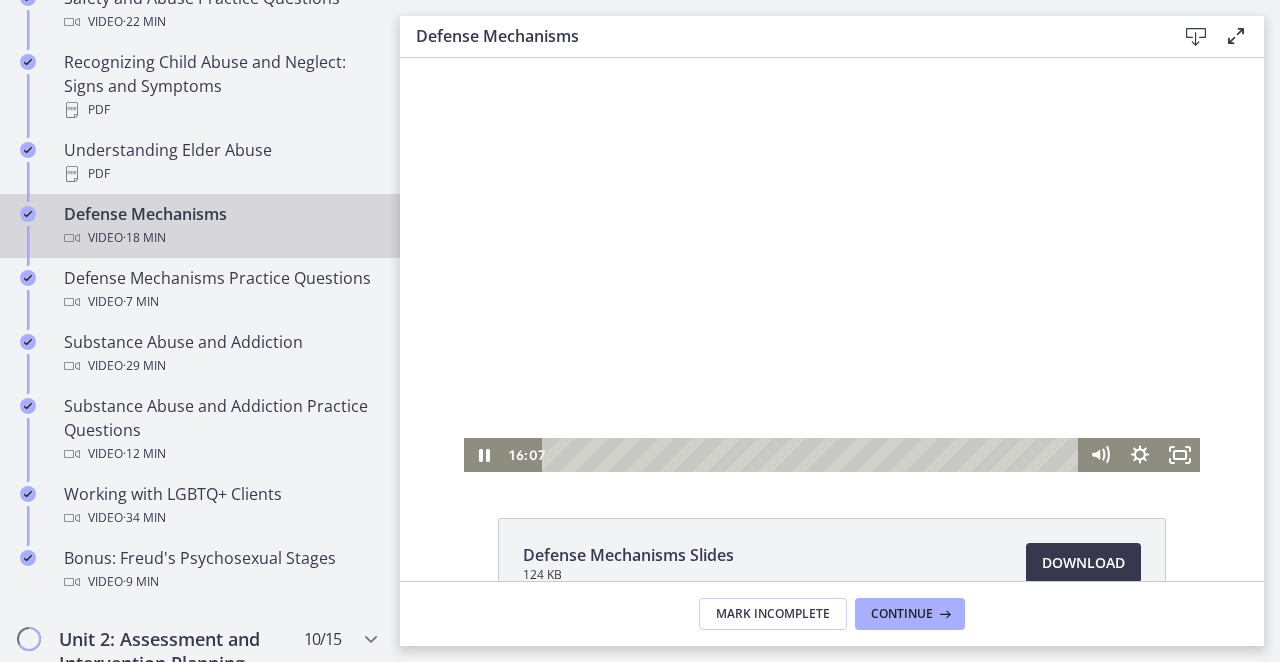 click at bounding box center [832, 265] 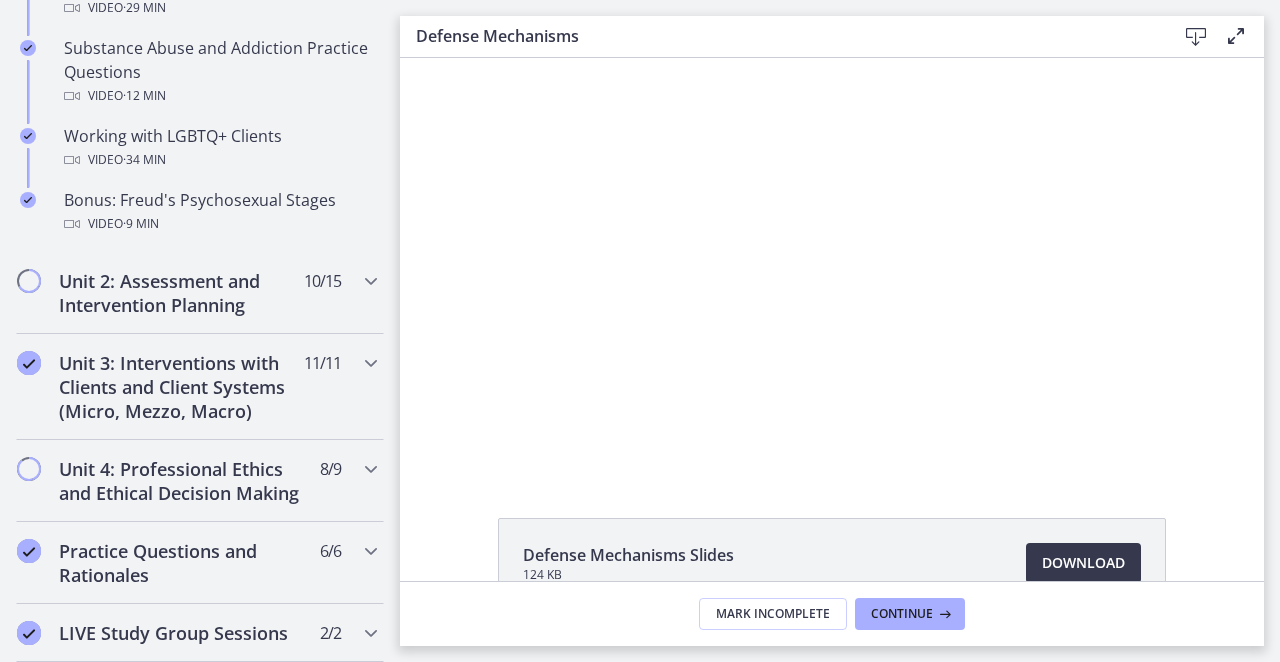 scroll, scrollTop: 1351, scrollLeft: 0, axis: vertical 